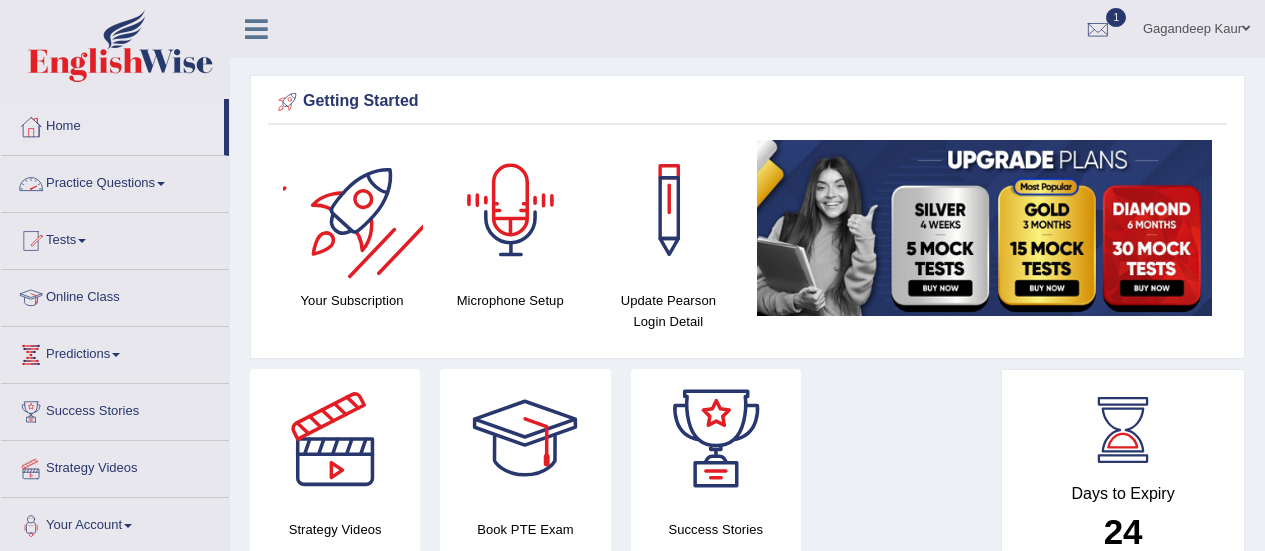scroll, scrollTop: 0, scrollLeft: 0, axis: both 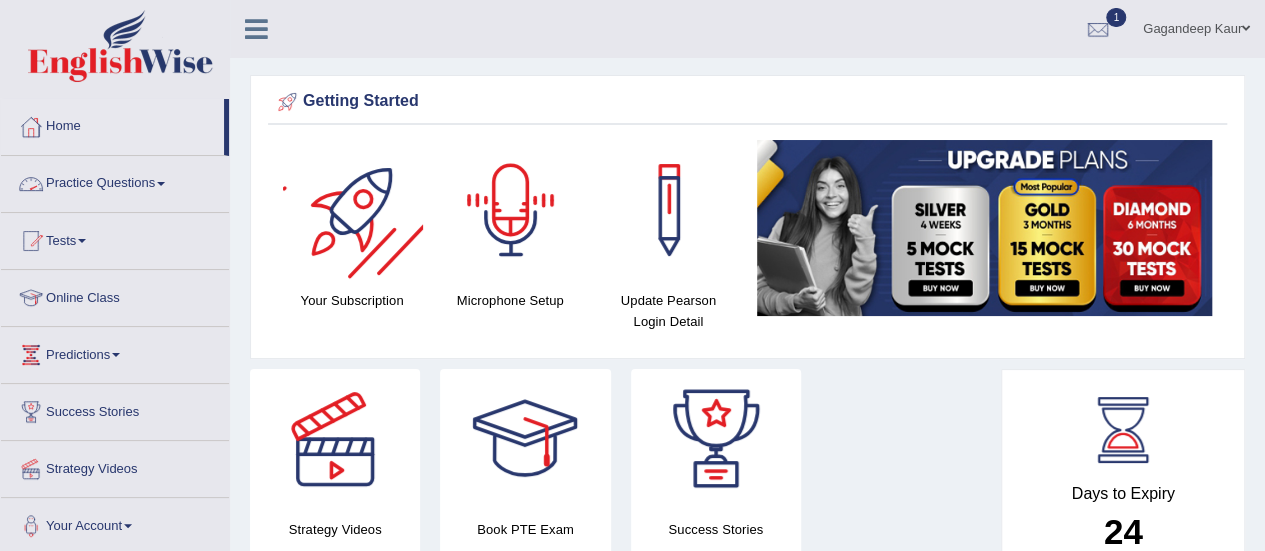 click on "Practice Questions" at bounding box center (115, 181) 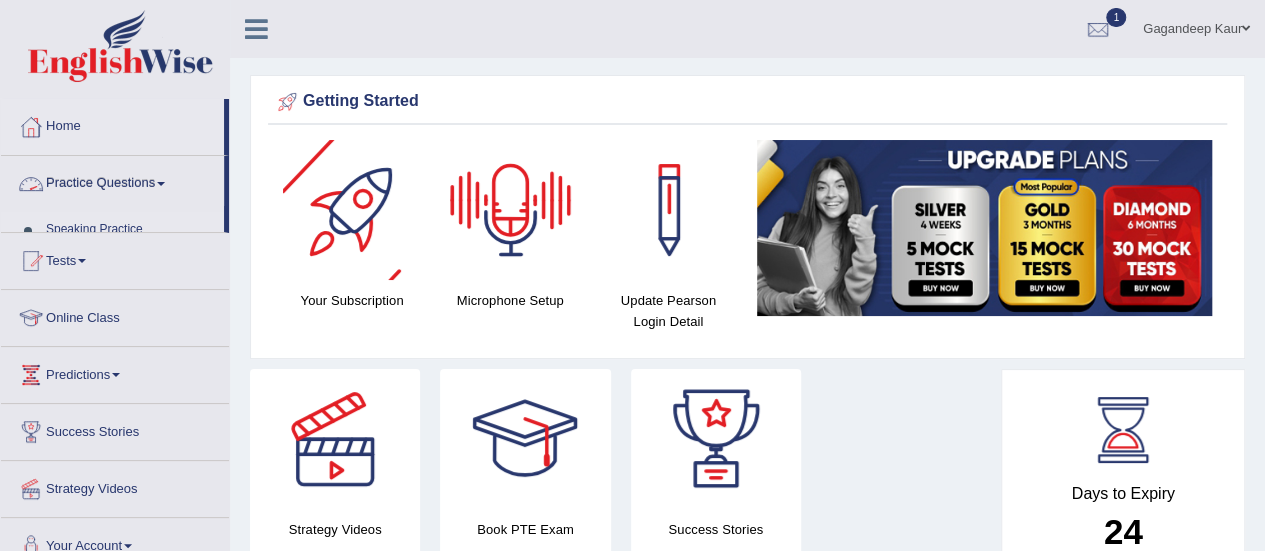 scroll, scrollTop: 0, scrollLeft: 0, axis: both 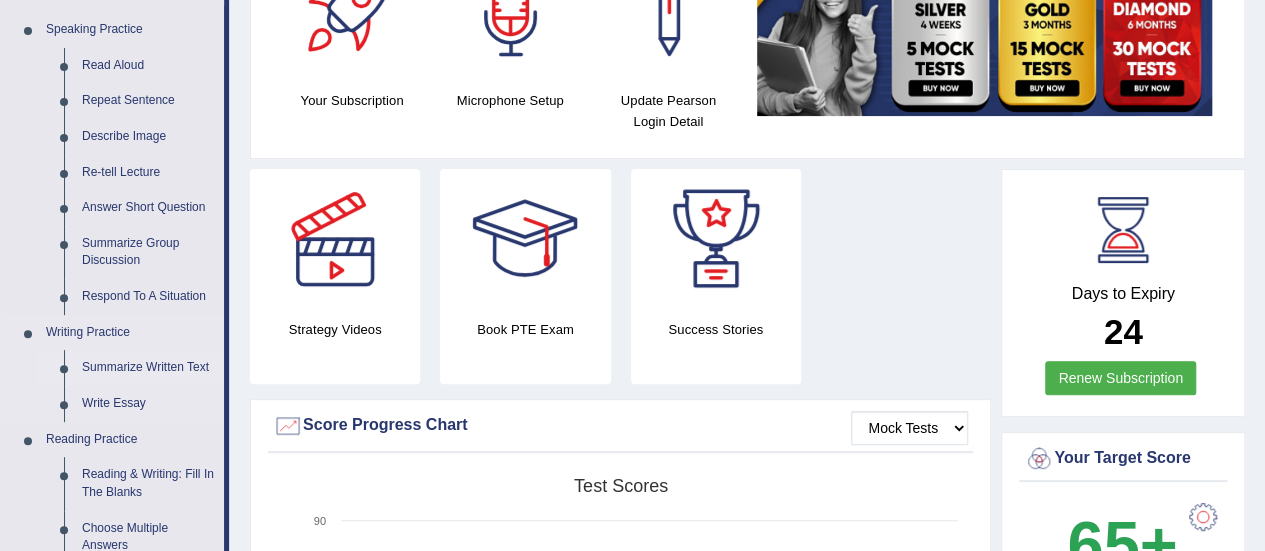 click on "Summarize Written Text" at bounding box center [148, 368] 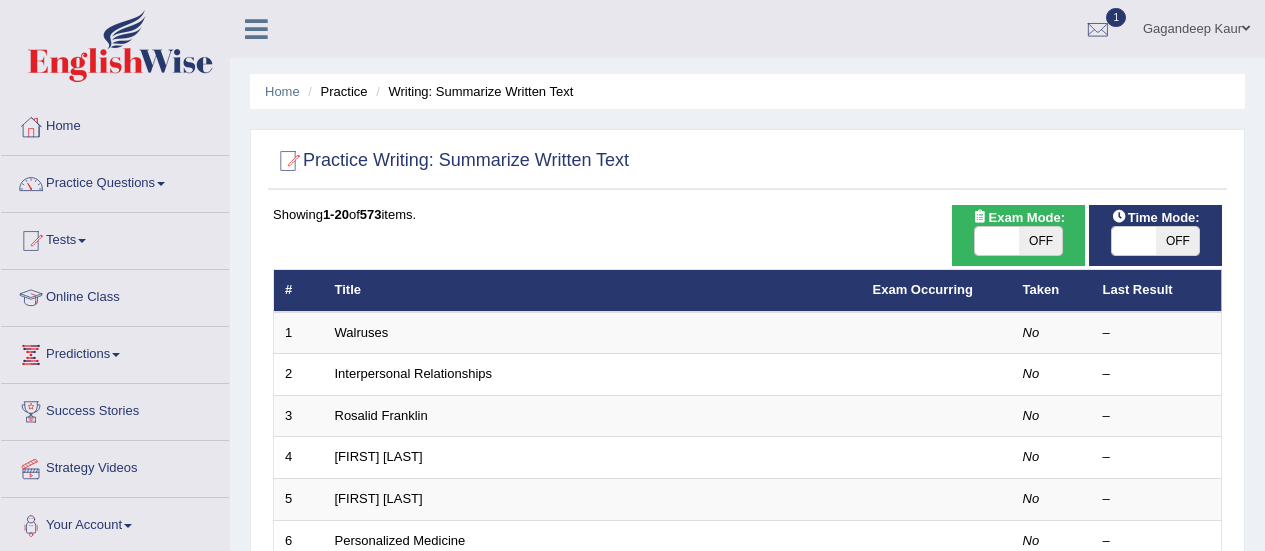 scroll, scrollTop: 0, scrollLeft: 0, axis: both 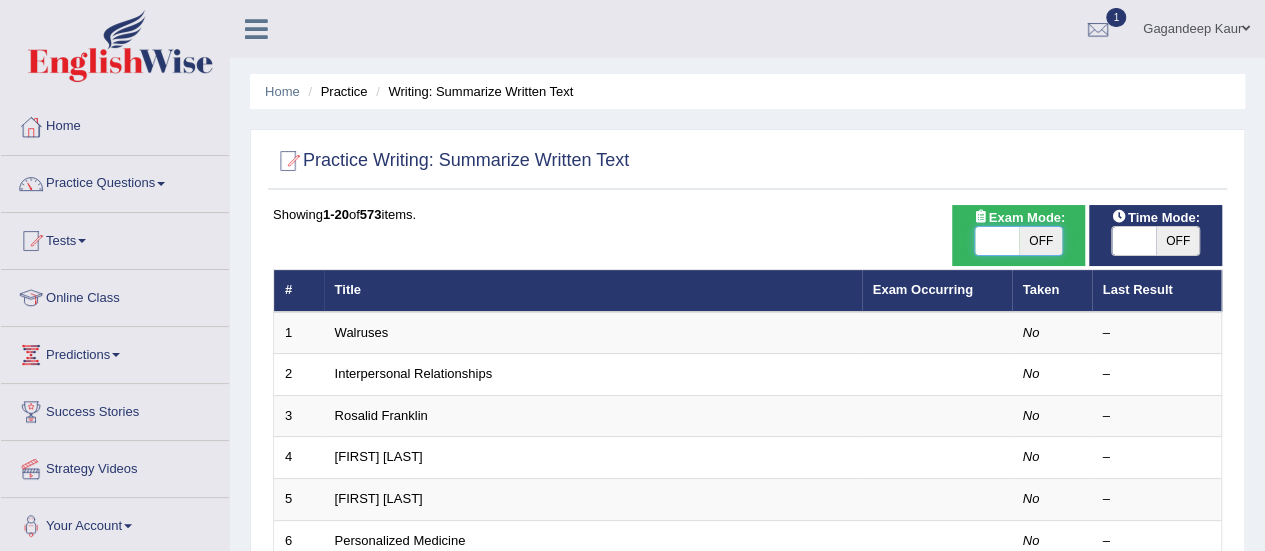 drag, startPoint x: 1013, startPoint y: 239, endPoint x: 1085, endPoint y: 241, distance: 72.02777 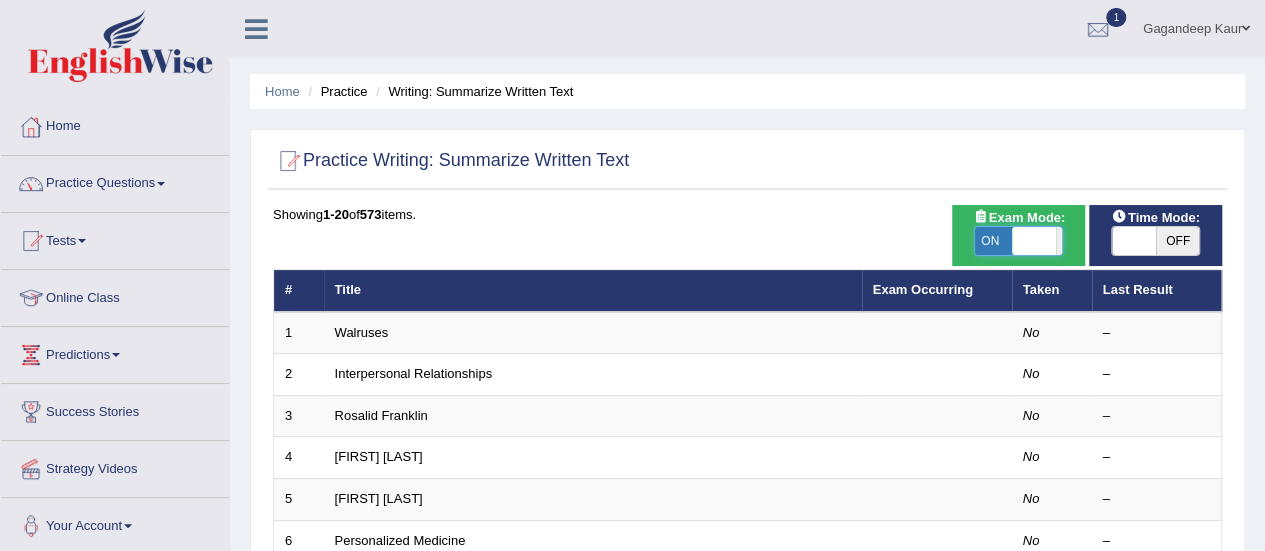 drag, startPoint x: 995, startPoint y: 238, endPoint x: 1040, endPoint y: 243, distance: 45.276924 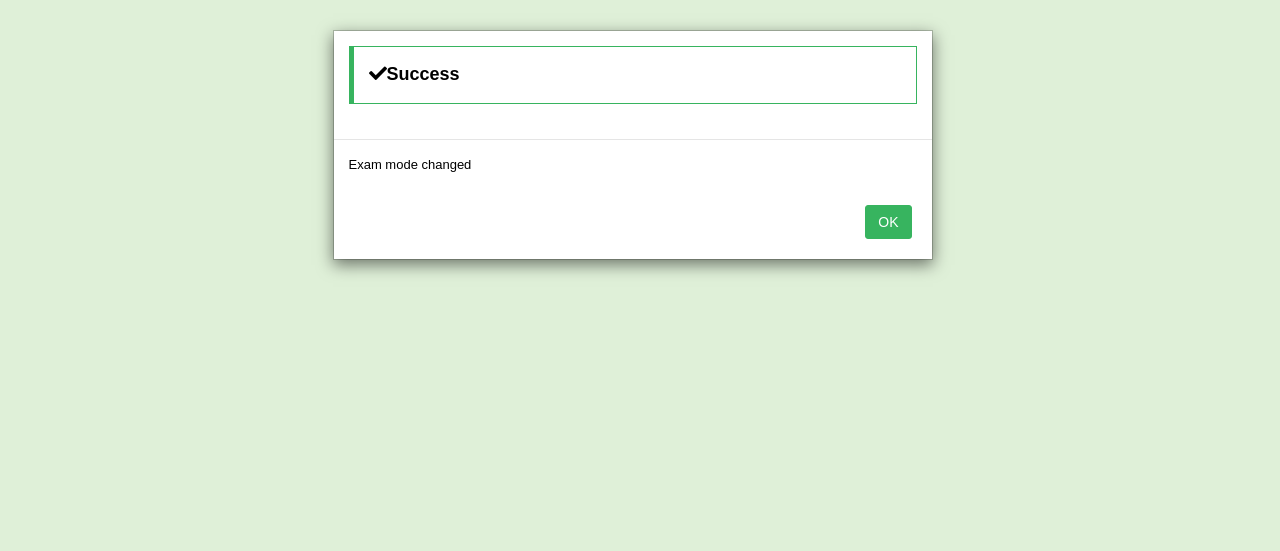 click on "OK" at bounding box center [888, 222] 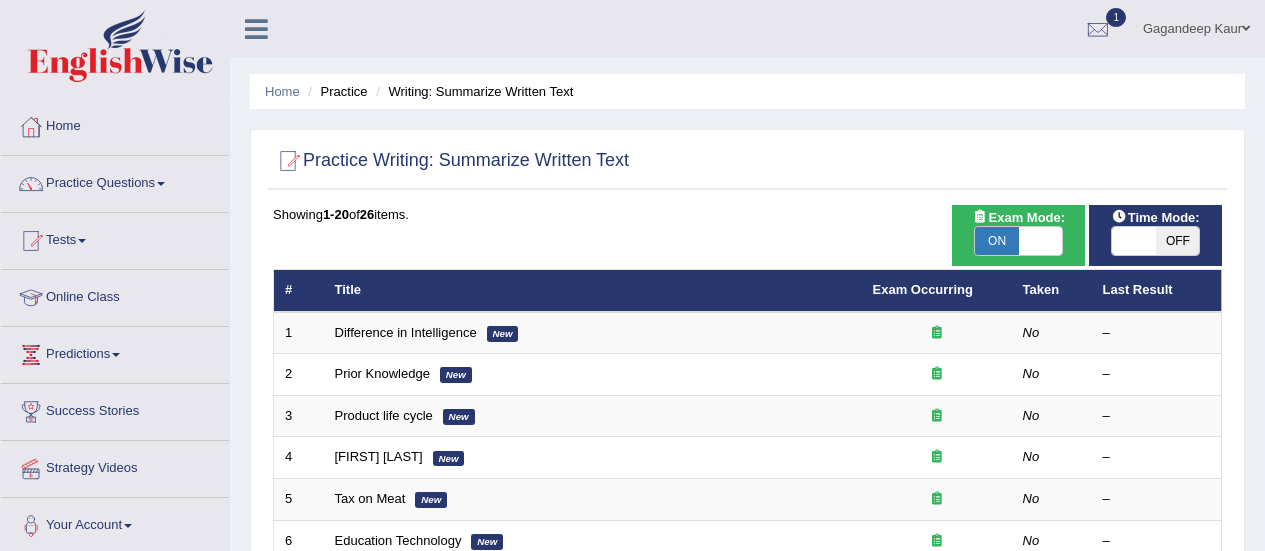 scroll, scrollTop: 0, scrollLeft: 0, axis: both 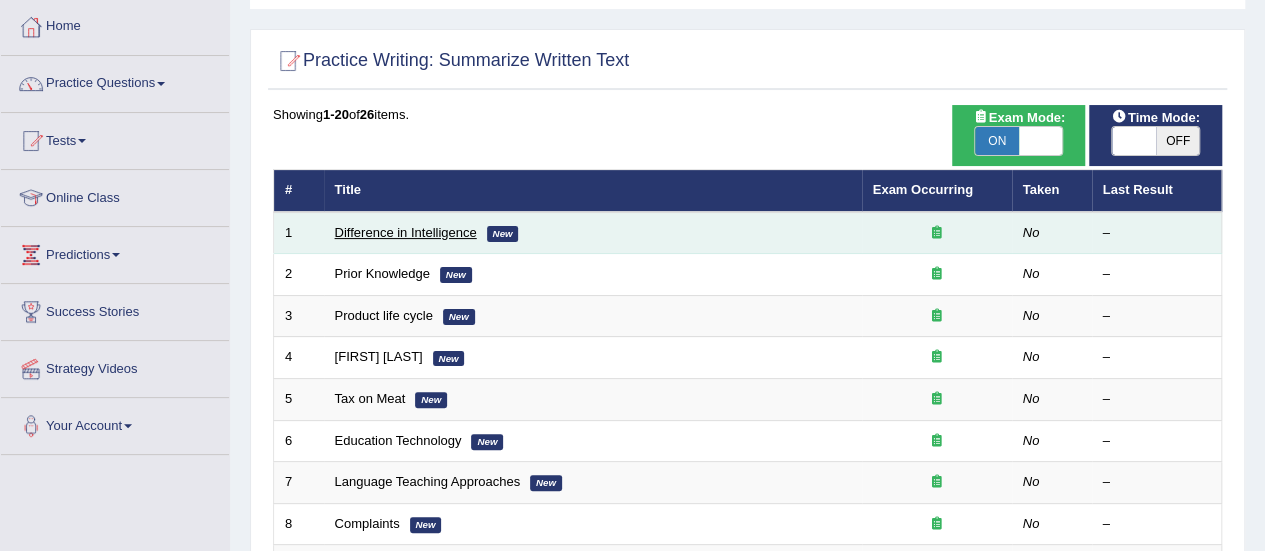 click on "Difference in Intelligence" at bounding box center [406, 232] 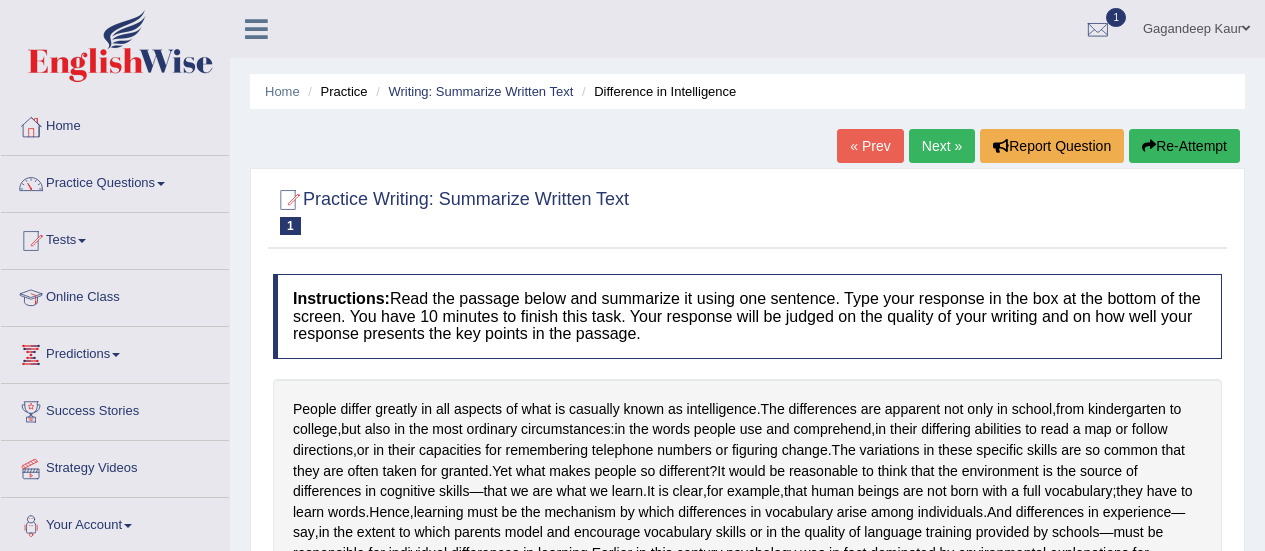 scroll, scrollTop: 0, scrollLeft: 0, axis: both 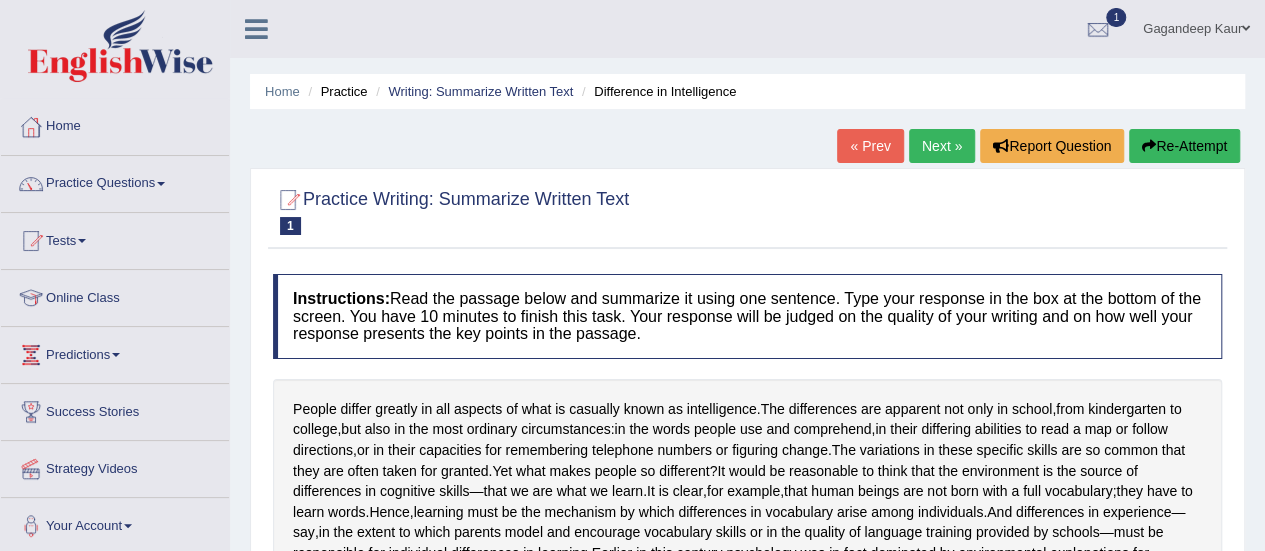 click on "Next »" at bounding box center (942, 146) 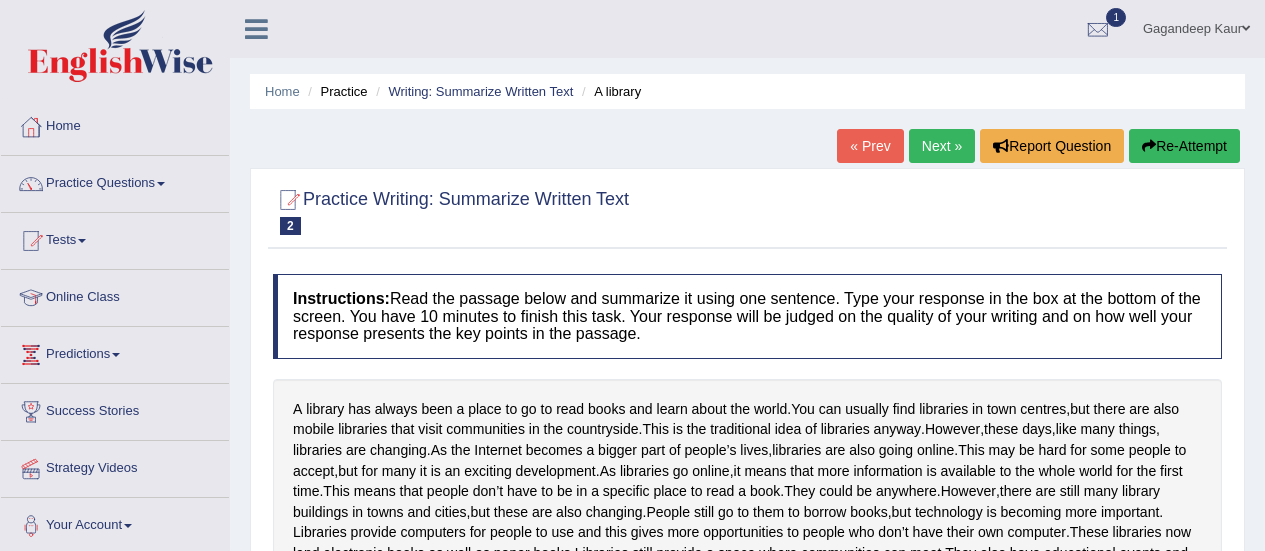 scroll, scrollTop: 0, scrollLeft: 0, axis: both 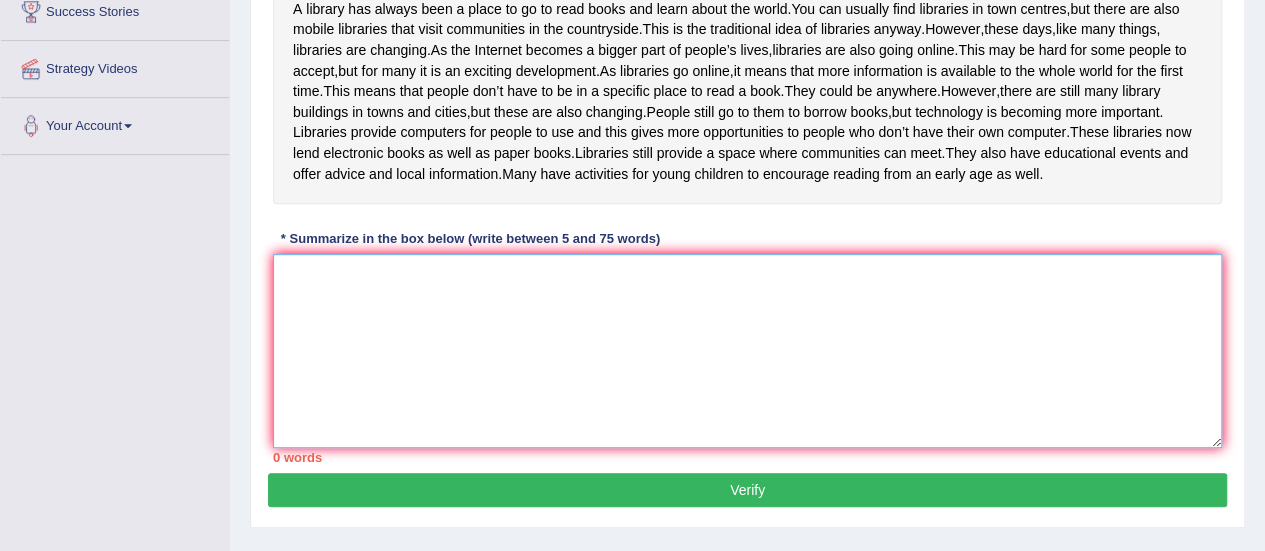 click at bounding box center (747, 351) 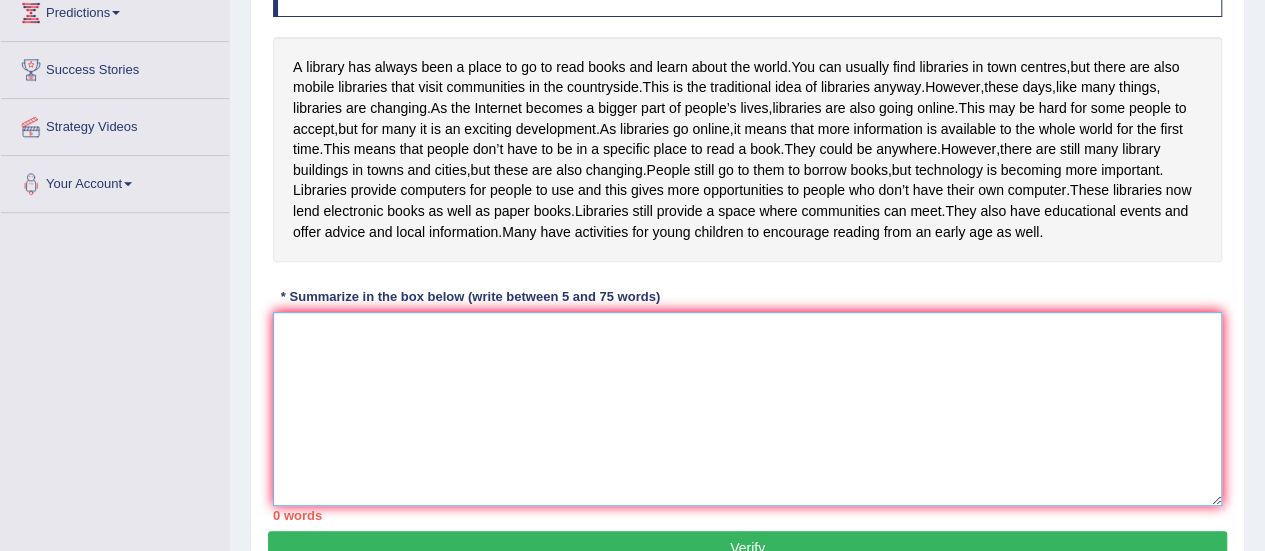 scroll, scrollTop: 300, scrollLeft: 0, axis: vertical 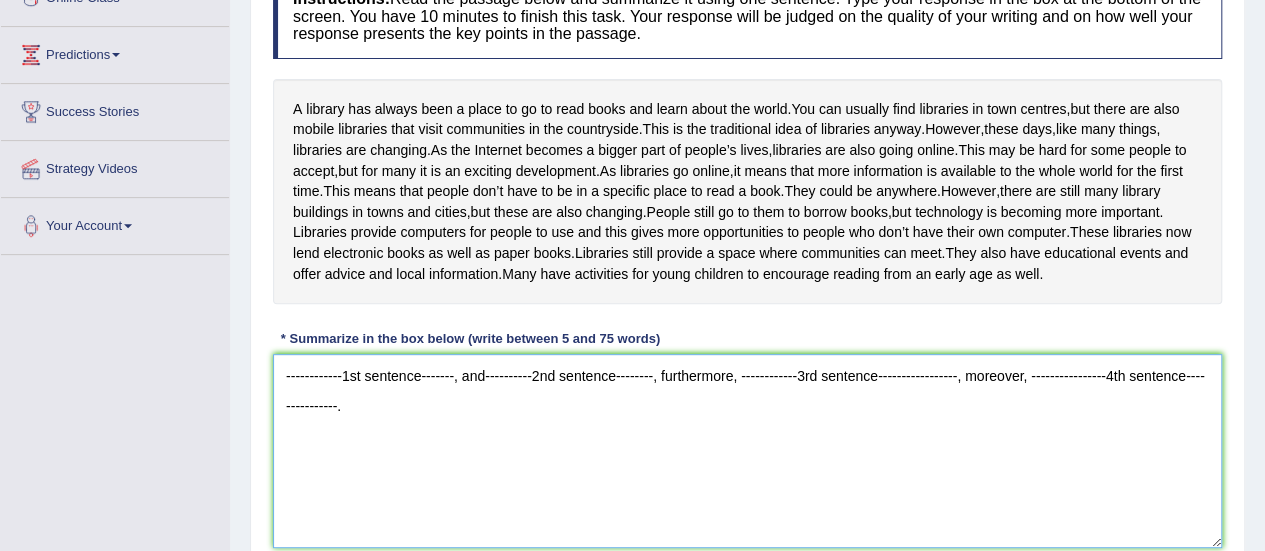 type on "------------1st sentence-------, and----------2nd sentence--------, furthermore, ------------3rd sentence-----------------, moreover, ----------------4th sentence---------------." 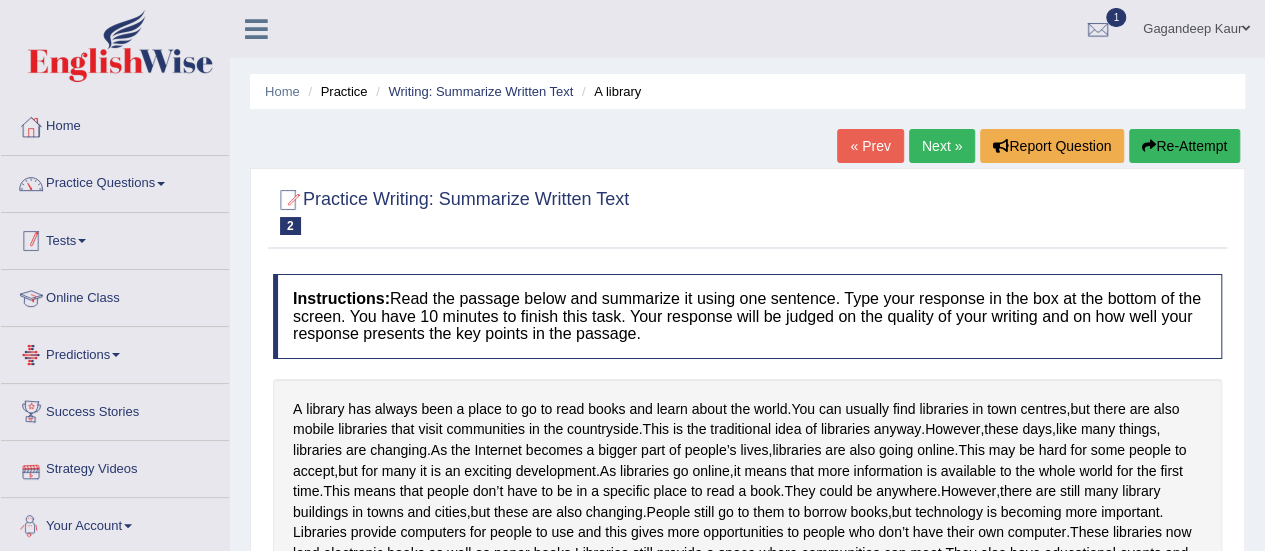 scroll, scrollTop: 0, scrollLeft: 0, axis: both 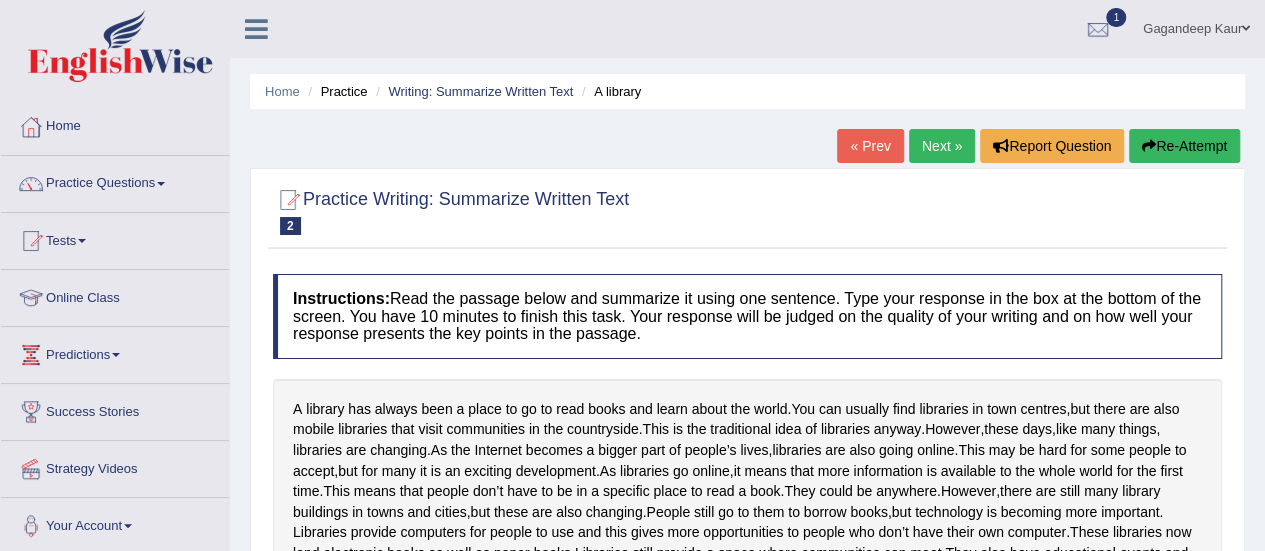click on "Online Class" at bounding box center [115, 295] 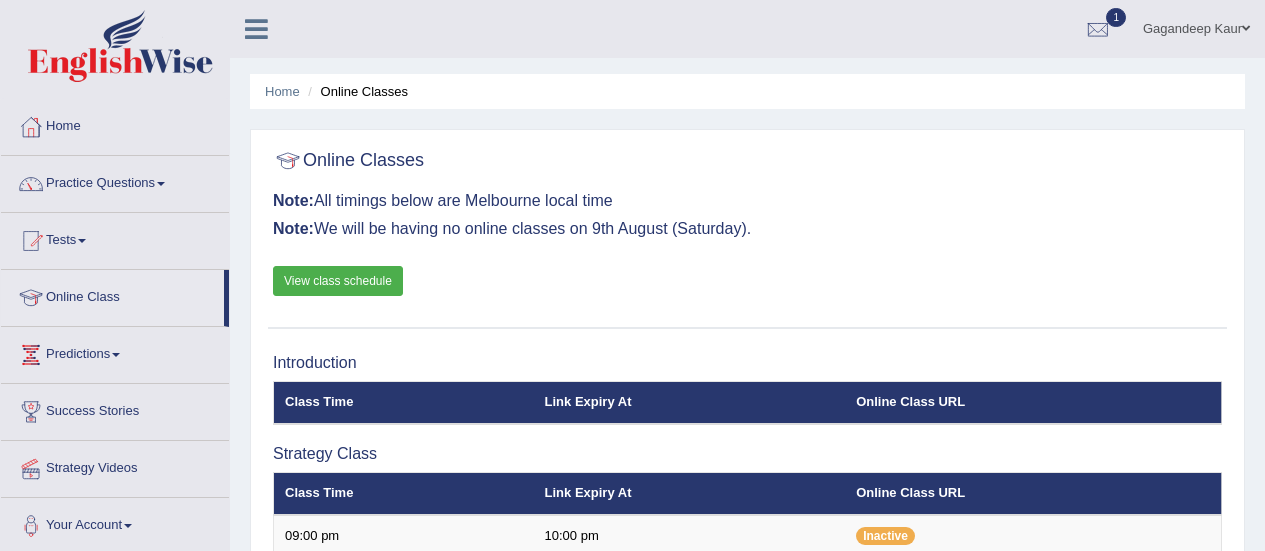 scroll, scrollTop: 0, scrollLeft: 0, axis: both 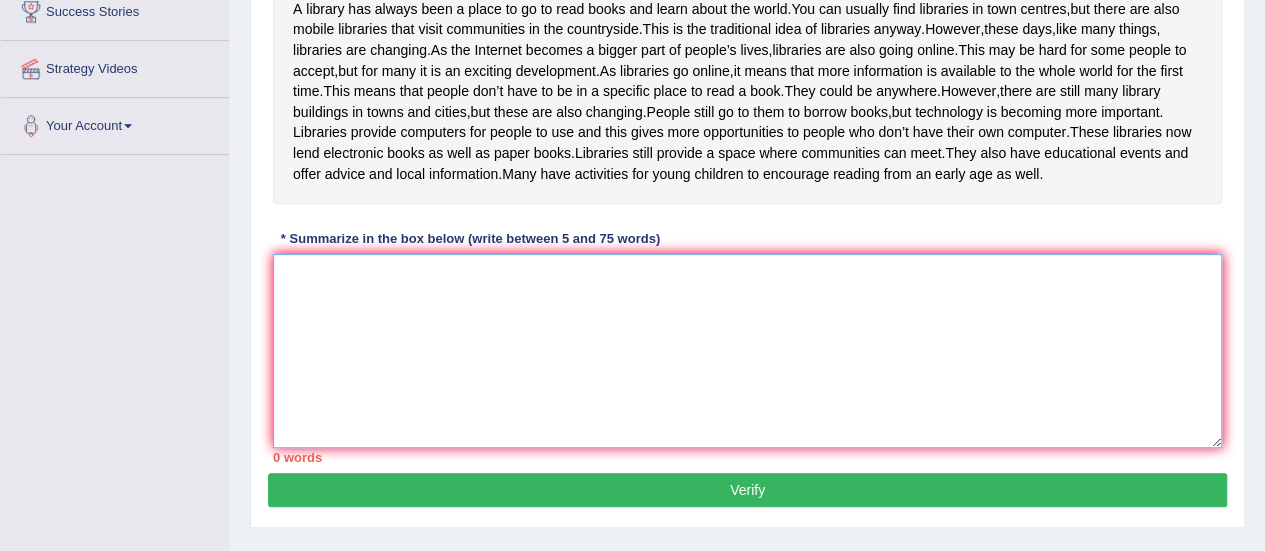click at bounding box center (747, 351) 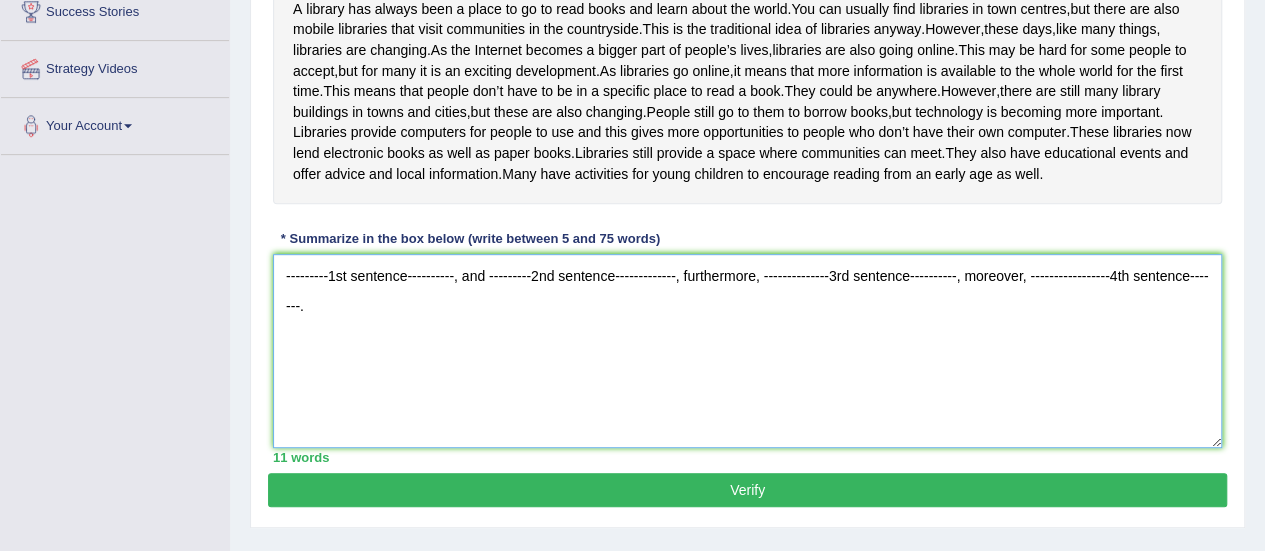 scroll, scrollTop: 300, scrollLeft: 0, axis: vertical 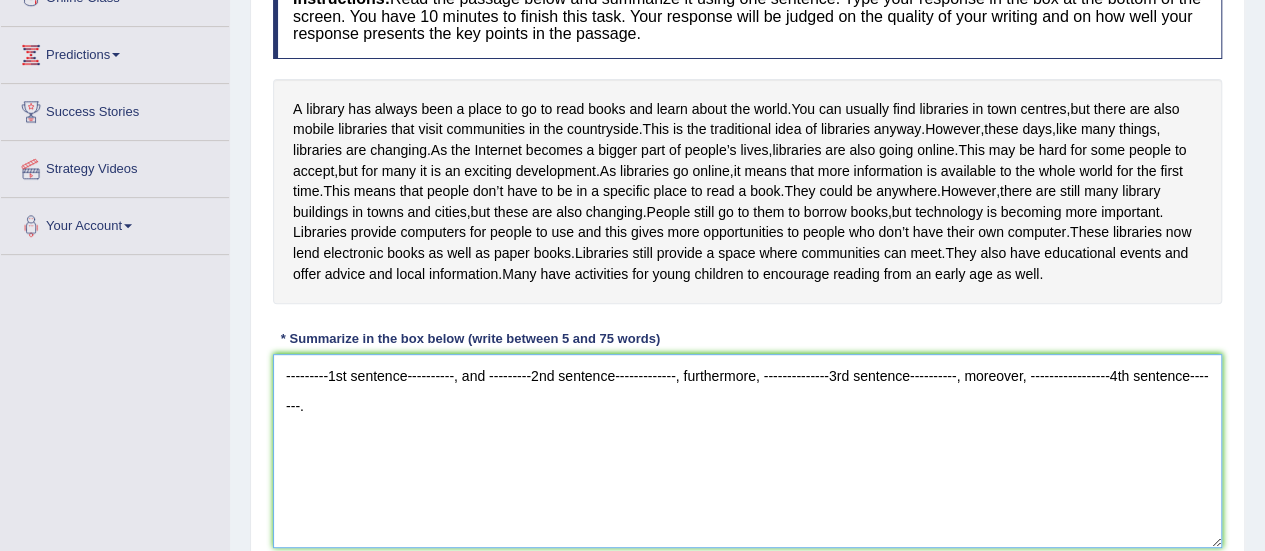 type on "---------1st sentence----------, and ---------2nd sentence-------------, furthermore, --------------3rd sentence----------, moreover, -----------------4th sentence-------." 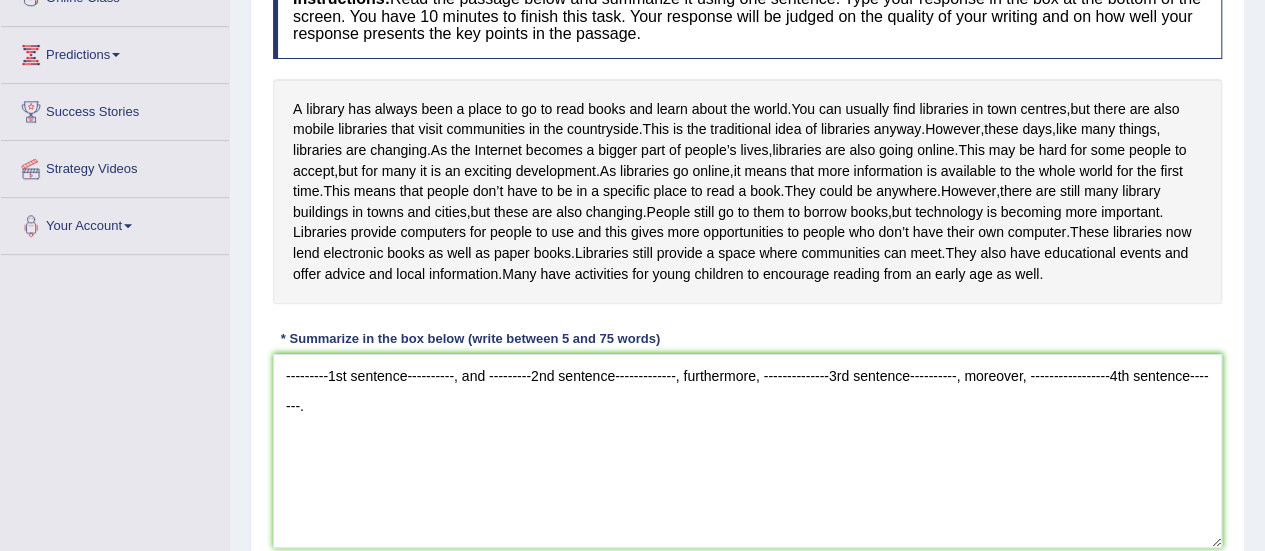 click on "Toggle navigation
Home
Practice Questions   Speaking Practice Read Aloud
Repeat Sentence
Describe Image
Re-tell Lecture
Answer Short Question
Summarize Group Discussion
Respond To A Situation
Writing Practice  Summarize Written Text
Write Essay
Reading Practice  Reading & Writing: Fill In The Blanks
Choose Multiple Answers
Re-order Paragraphs
Fill In The Blanks
Choose Single Answer
Listening Practice  Summarize Spoken Text
Highlight Incorrect Words
Highlight Correct Summary
Select Missing Word
Choose Single Answer
Choose Multiple Answers
Fill In The Blanks
Write From Dictation
Pronunciation
Tests
Take Mock Test" at bounding box center [632, -25] 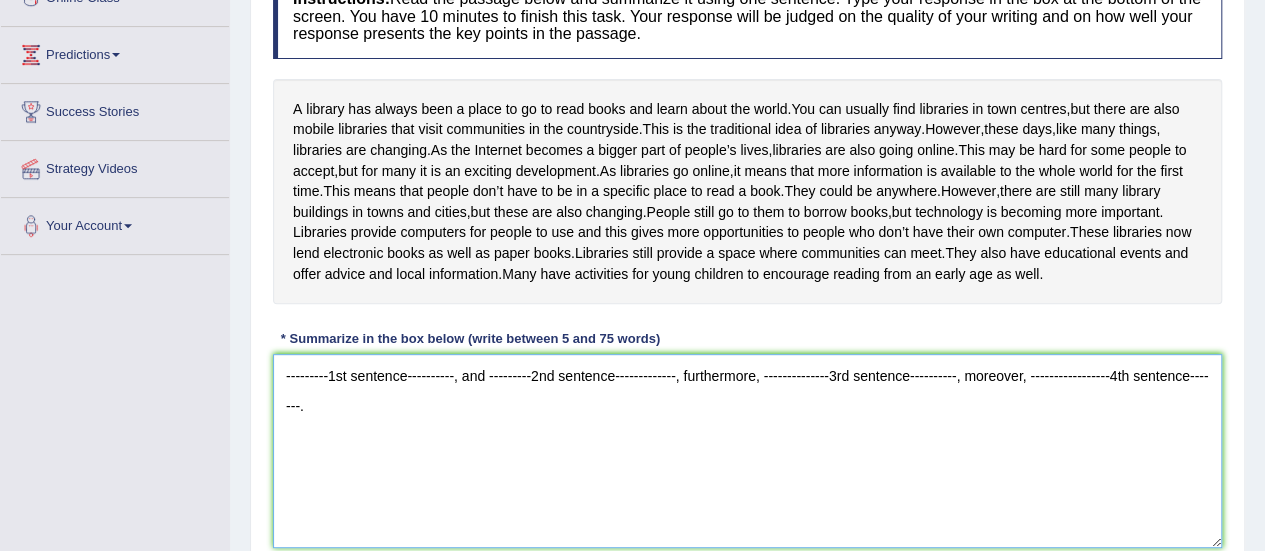drag, startPoint x: 1129, startPoint y: 428, endPoint x: 1190, endPoint y: 428, distance: 61 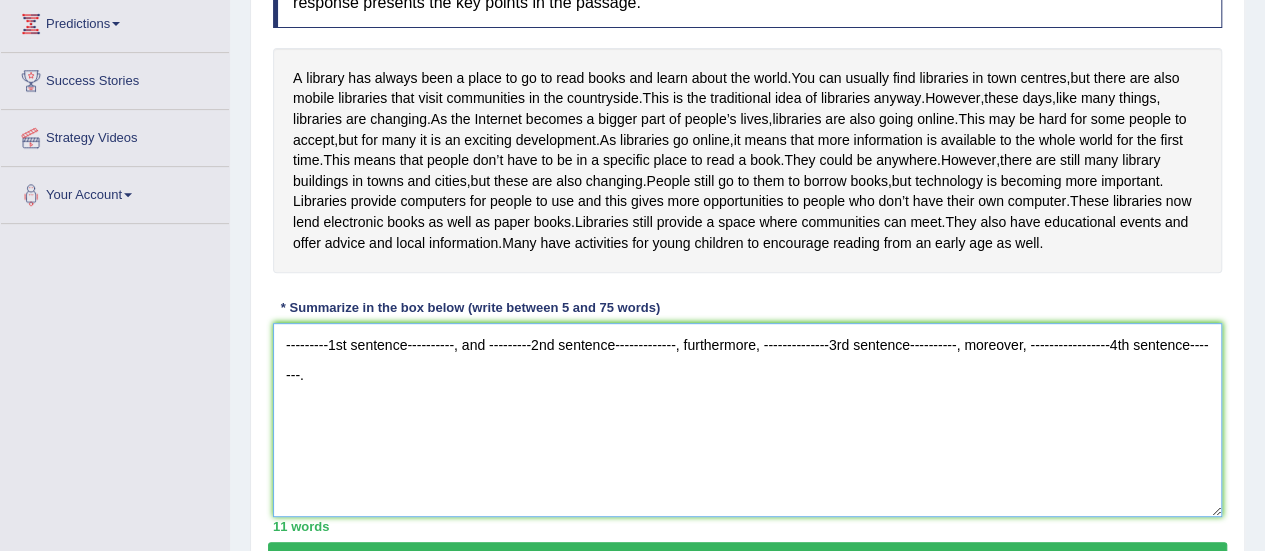 scroll, scrollTop: 300, scrollLeft: 0, axis: vertical 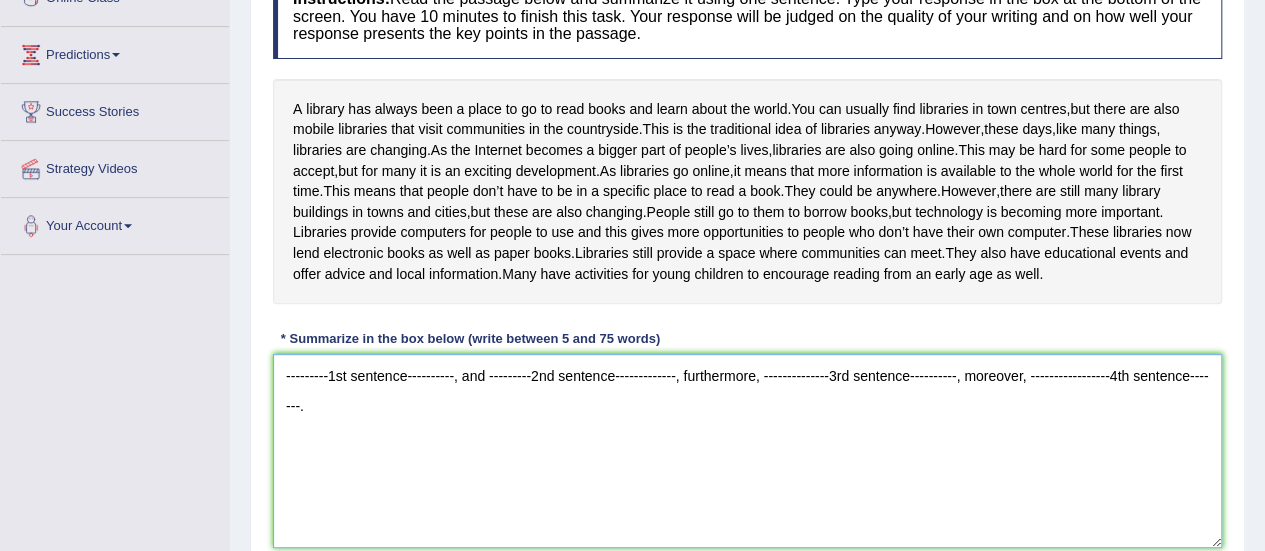drag, startPoint x: 318, startPoint y: 469, endPoint x: 287, endPoint y: 438, distance: 43.840622 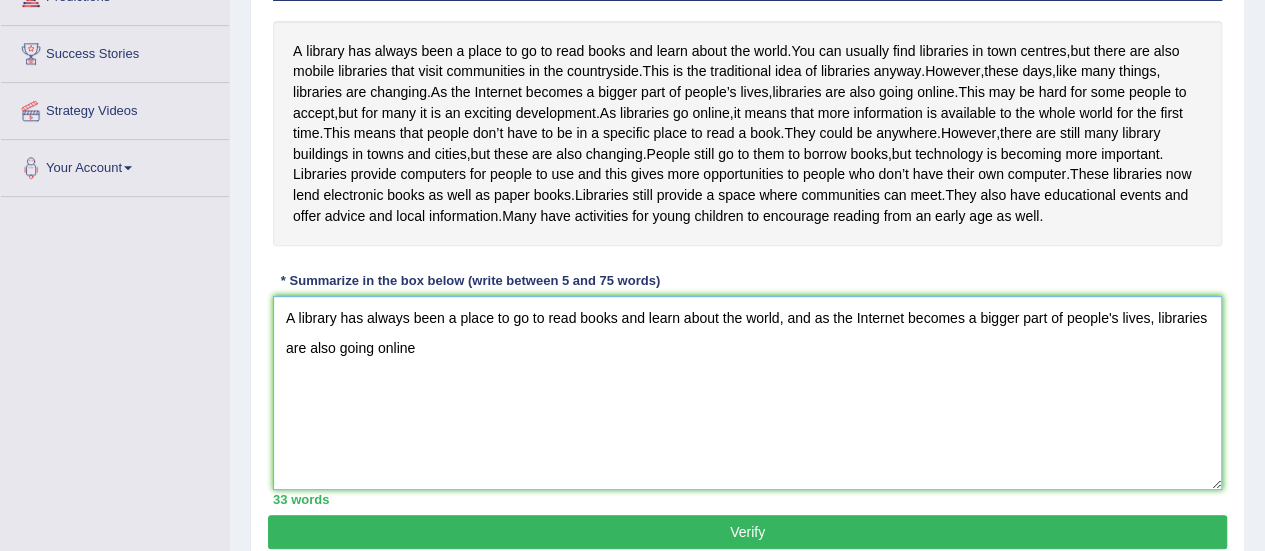 scroll, scrollTop: 400, scrollLeft: 0, axis: vertical 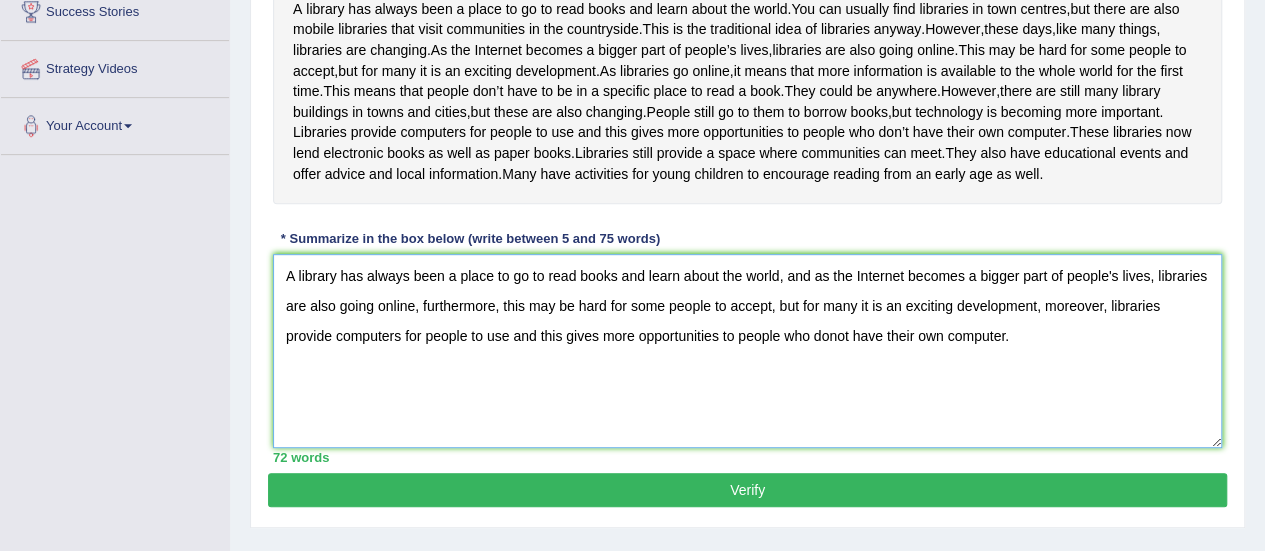 drag, startPoint x: 852, startPoint y: 371, endPoint x: 804, endPoint y: 370, distance: 48.010414 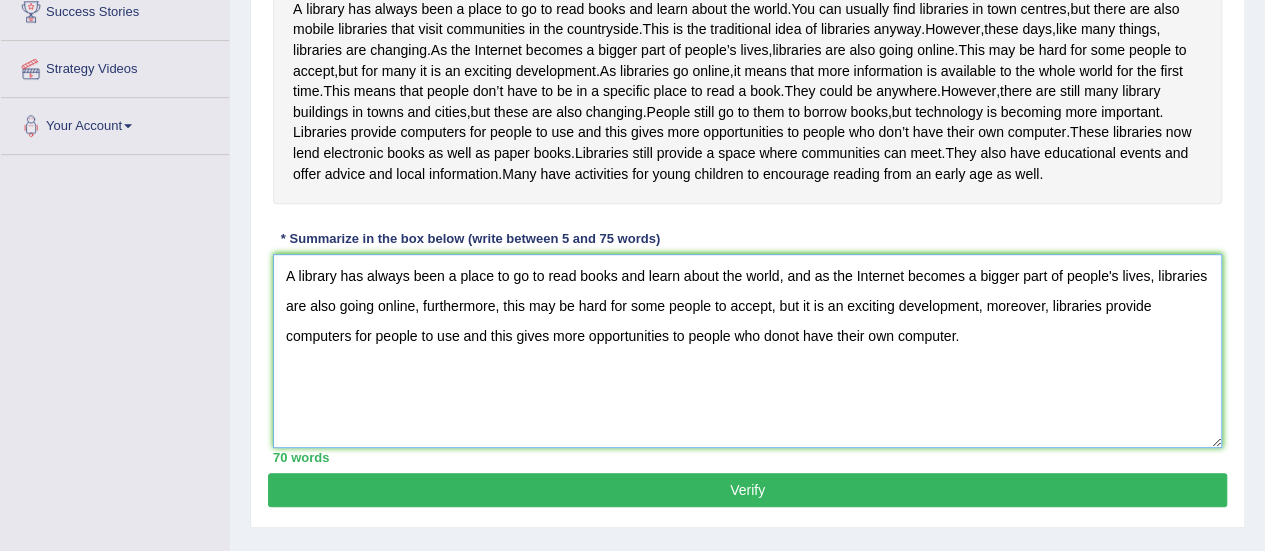 type on "A library has always been a place to go to read books and learn about the world, and as the Internet becomes a bigger part of people's lives, libraries are also going online, furthermore, this may be hard for some people to accept, but it is an exciting development, moreover, libraries provide computers for people to use and this gives more opportunities to people who donot have their own computer." 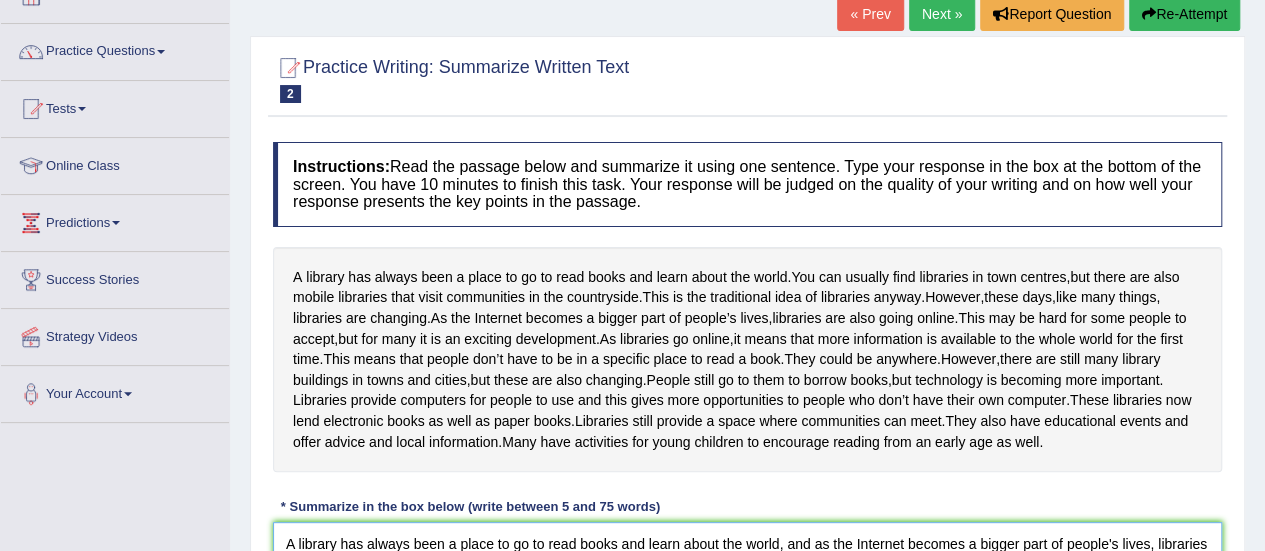 scroll, scrollTop: 0, scrollLeft: 0, axis: both 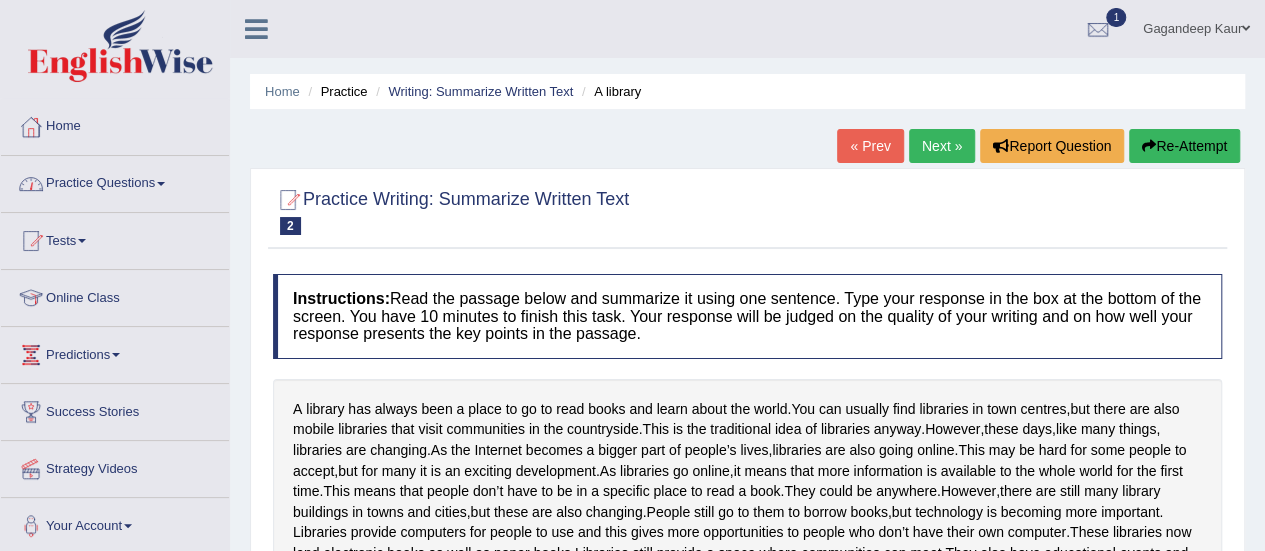 click on "Practice Questions" at bounding box center (115, 181) 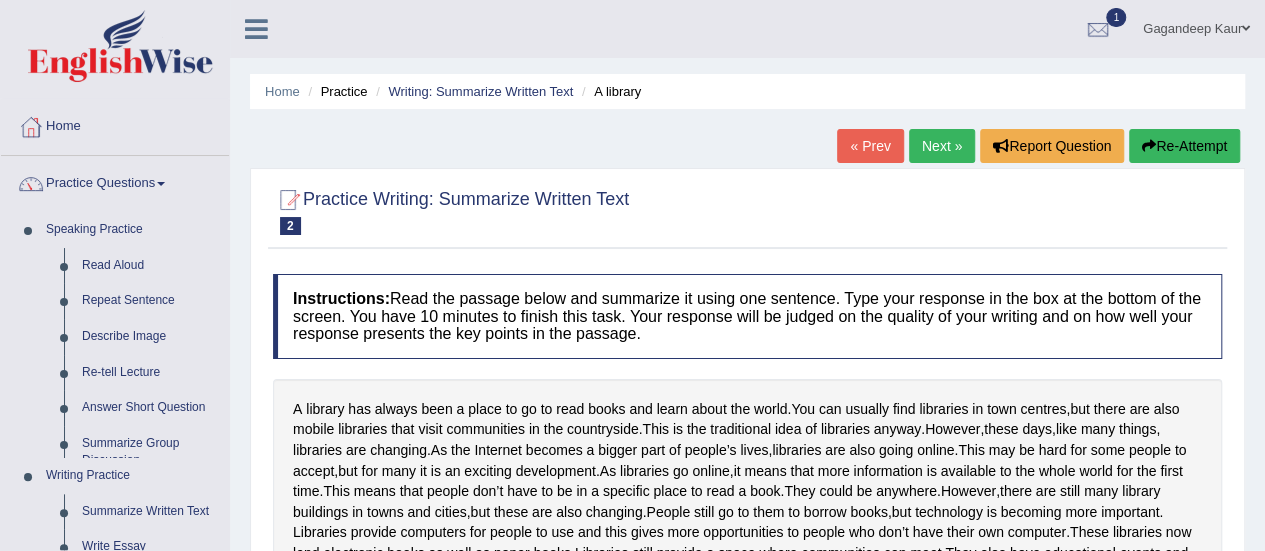 click on "Practice Questions" at bounding box center [115, 181] 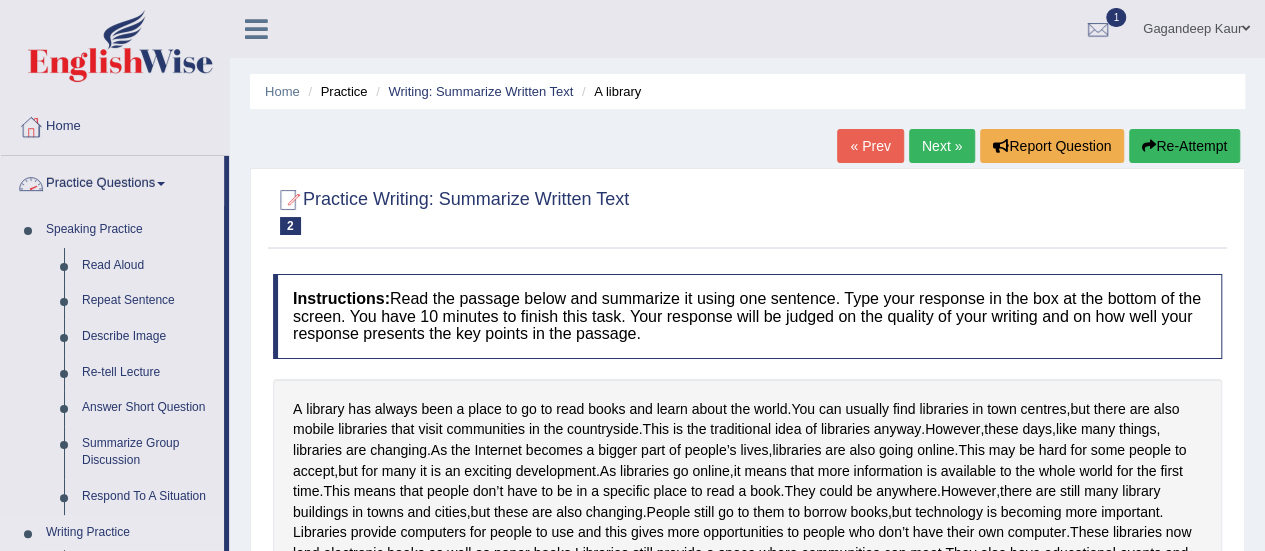 scroll, scrollTop: 300, scrollLeft: 0, axis: vertical 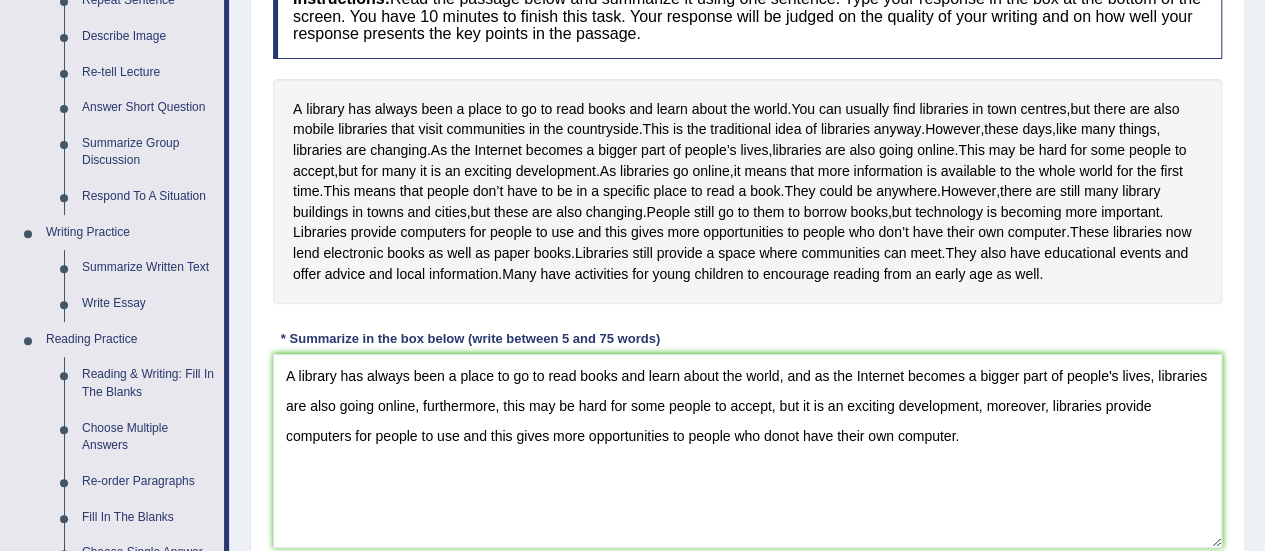click on "Write Essay" at bounding box center (148, 304) 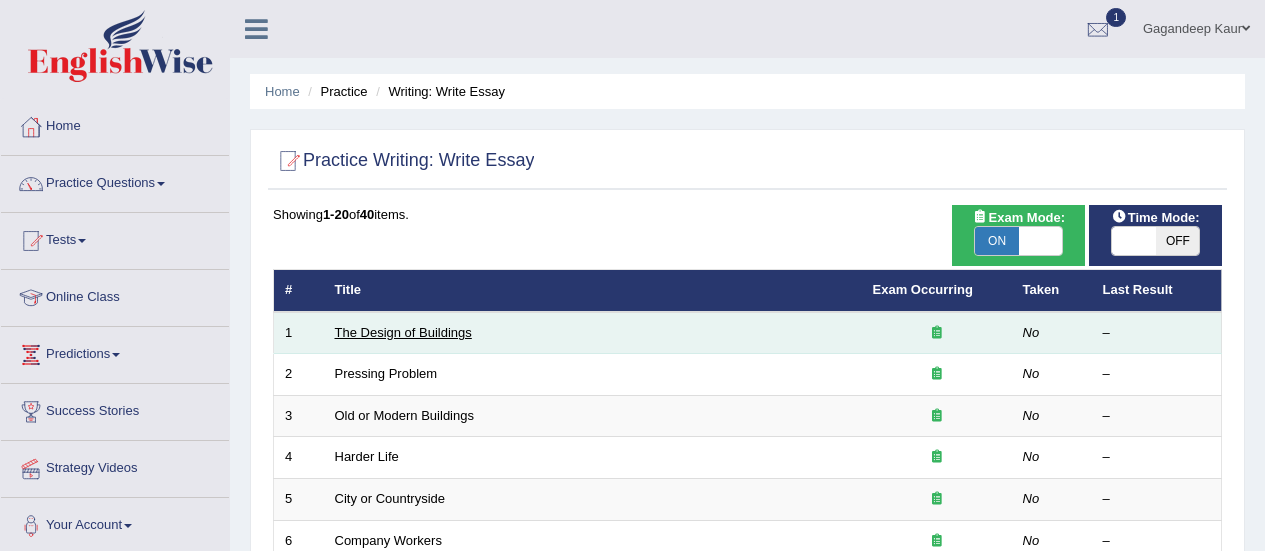 click on "The Design of Buildings" at bounding box center (403, 332) 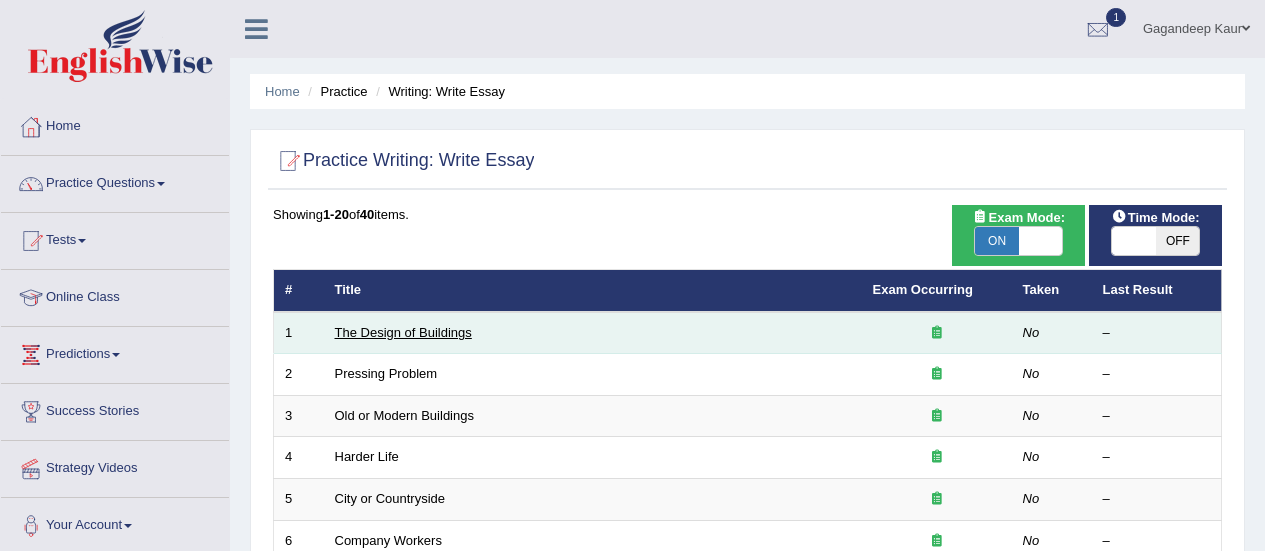 scroll, scrollTop: 0, scrollLeft: 0, axis: both 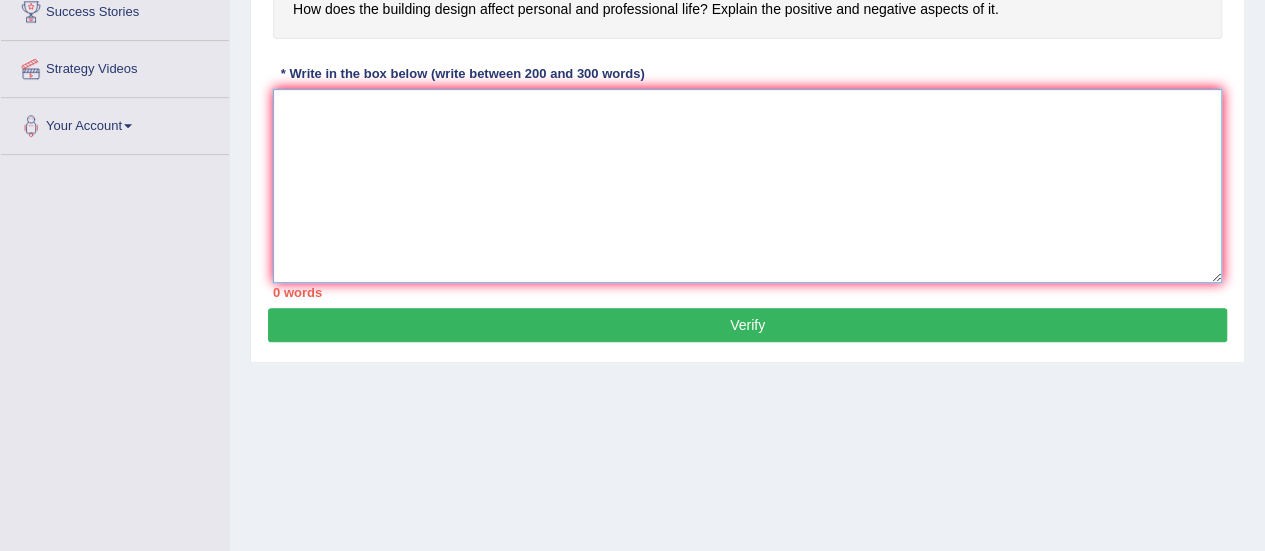 click at bounding box center (747, 186) 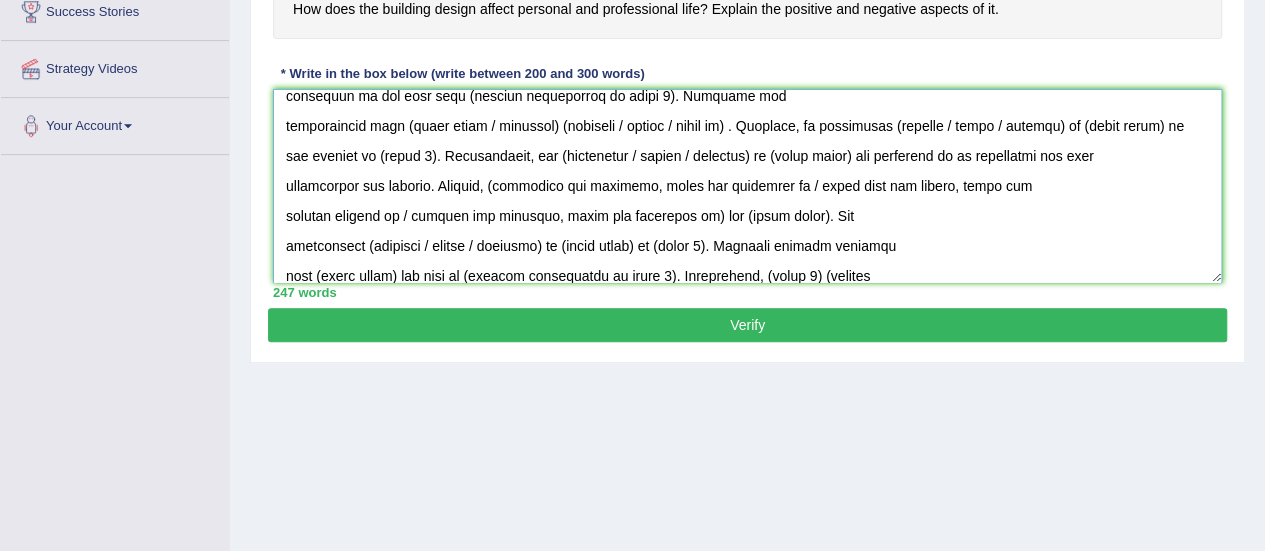 scroll, scrollTop: 117, scrollLeft: 0, axis: vertical 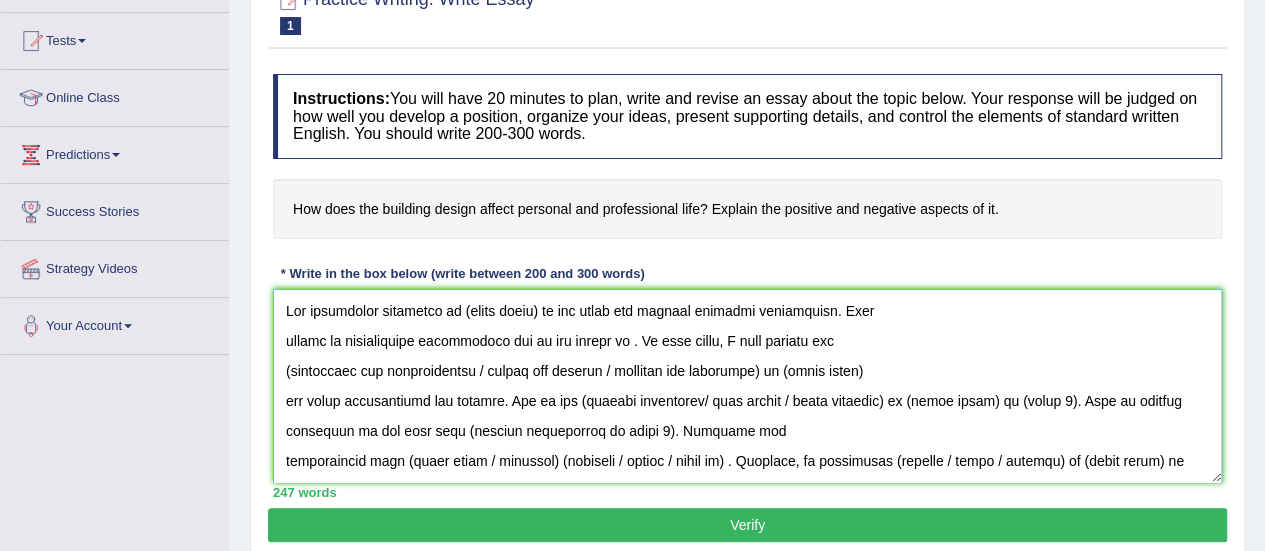 drag, startPoint x: 455, startPoint y: 317, endPoint x: 537, endPoint y: 317, distance: 82 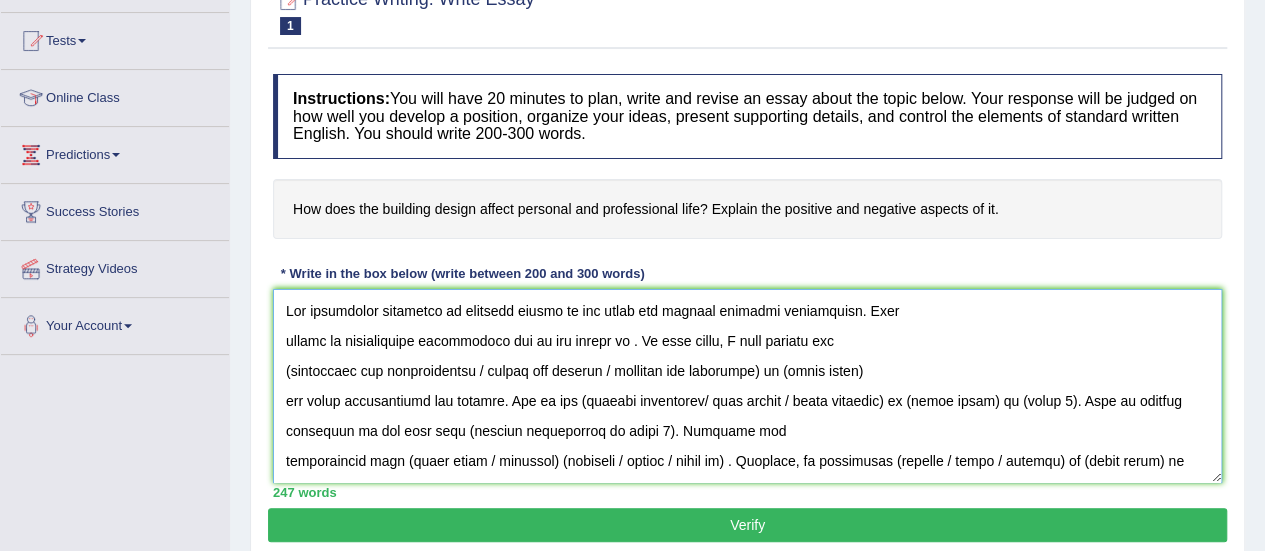 click at bounding box center (747, 386) 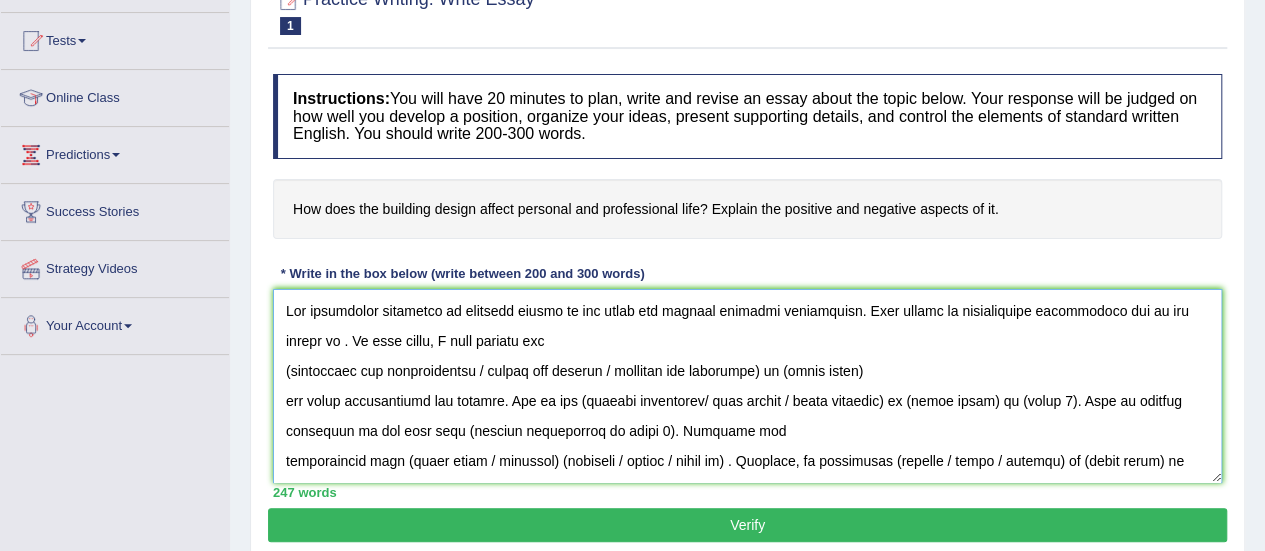 drag, startPoint x: 280, startPoint y: 339, endPoint x: 353, endPoint y: 355, distance: 74.73286 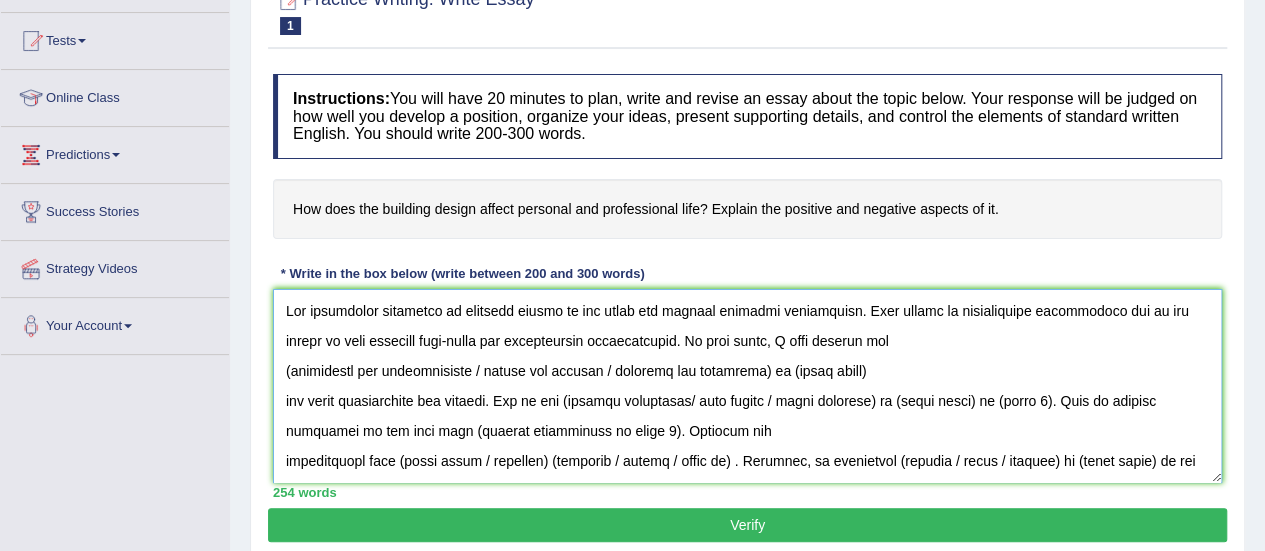 drag, startPoint x: 594, startPoint y: 338, endPoint x: 606, endPoint y: 348, distance: 15.6205 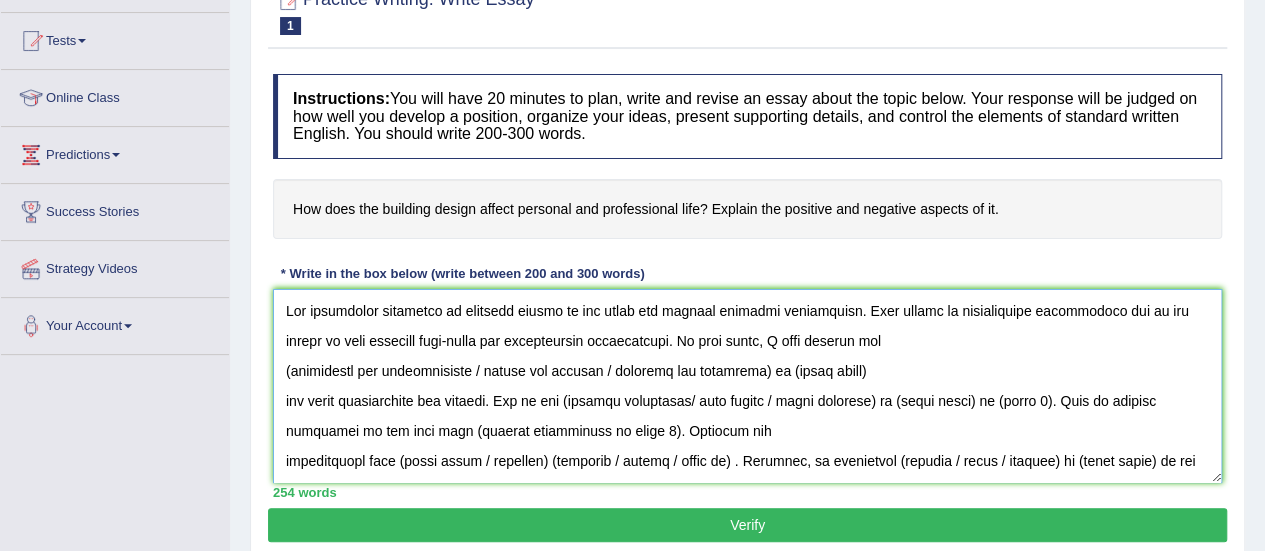 drag, startPoint x: 282, startPoint y: 371, endPoint x: 482, endPoint y: 377, distance: 200.08998 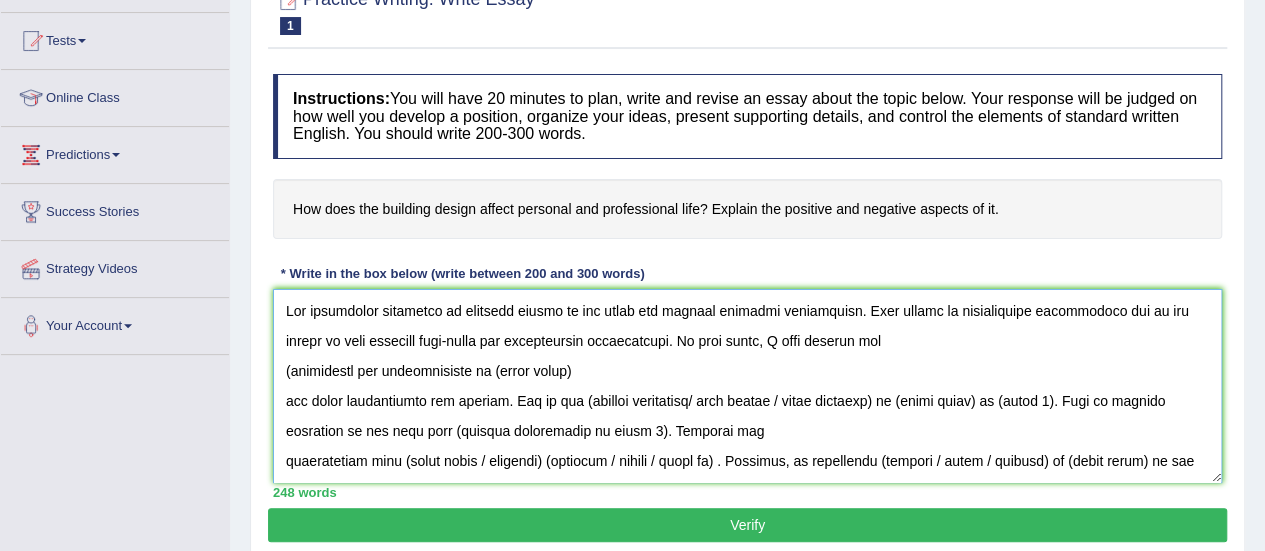 click at bounding box center [747, 386] 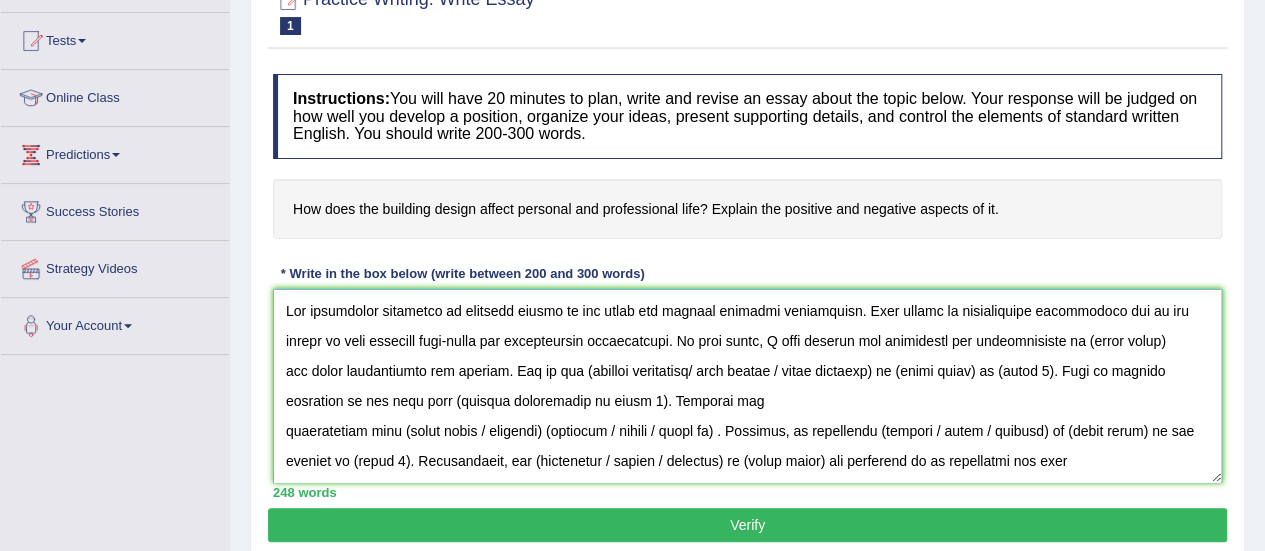 drag, startPoint x: 1036, startPoint y: 340, endPoint x: 1205, endPoint y: 364, distance: 170.69563 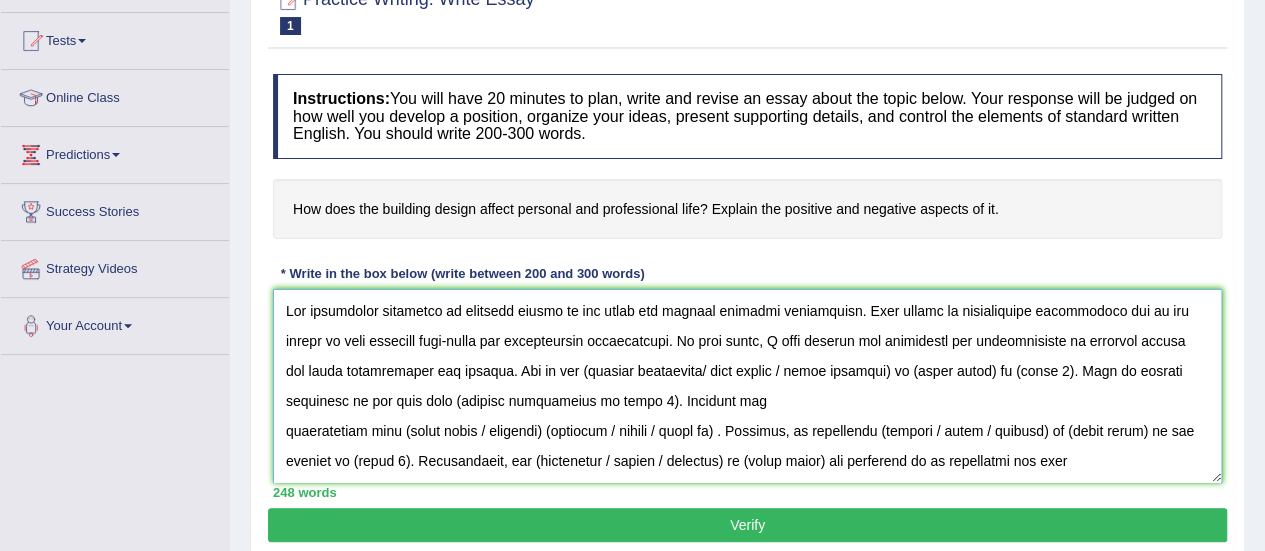 drag, startPoint x: 280, startPoint y: 365, endPoint x: 292, endPoint y: 369, distance: 12.649111 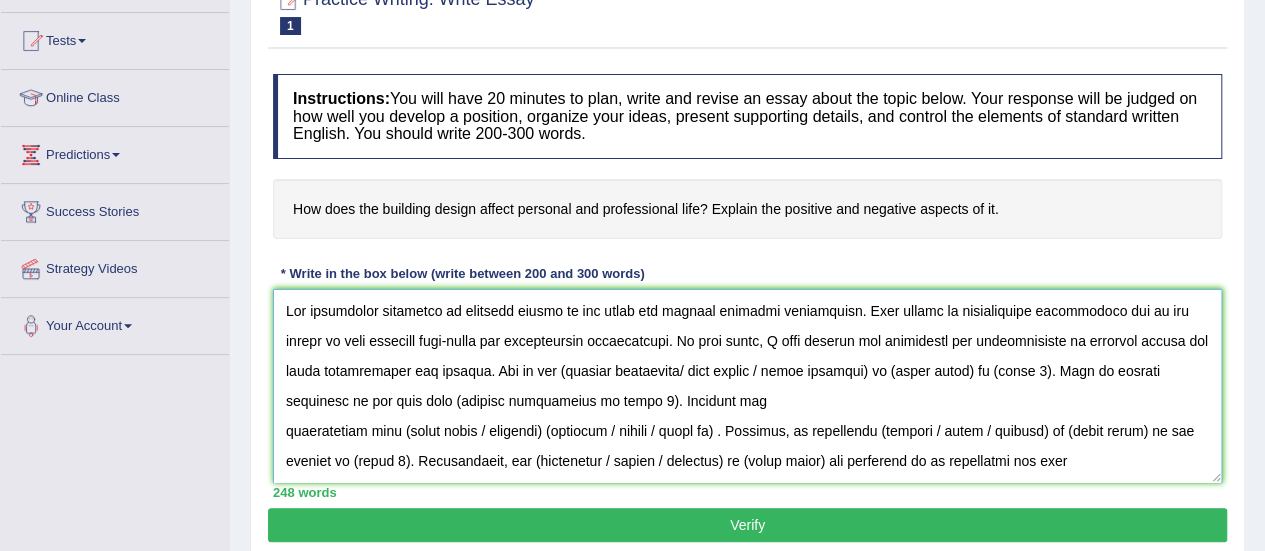 drag, startPoint x: 1052, startPoint y: 345, endPoint x: 1127, endPoint y: 349, distance: 75.10659 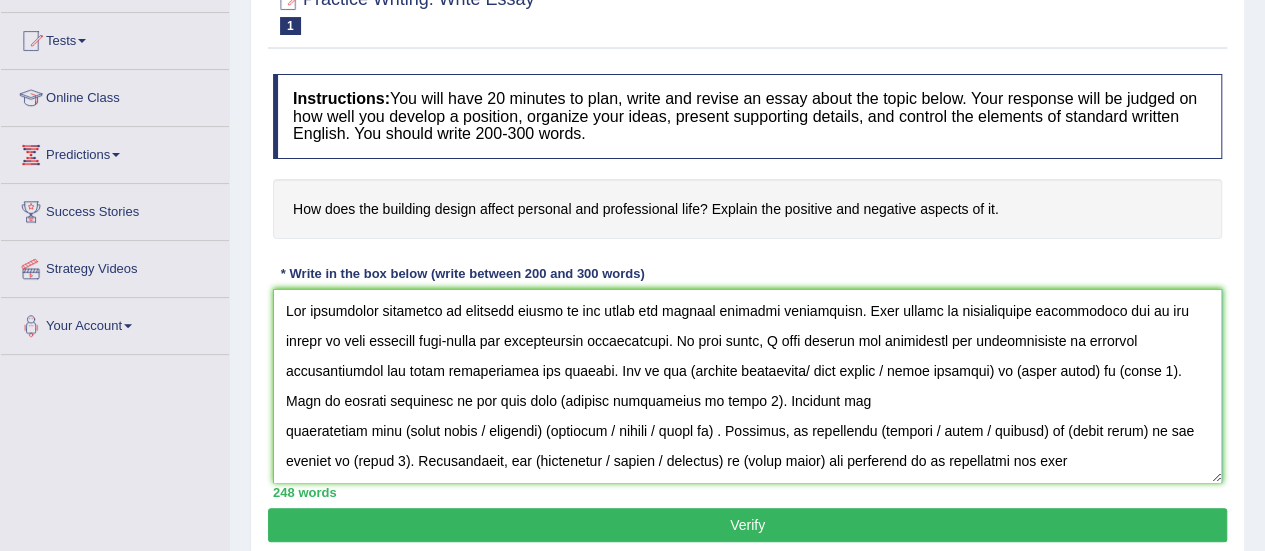drag, startPoint x: 487, startPoint y: 373, endPoint x: 267, endPoint y: 307, distance: 229.68674 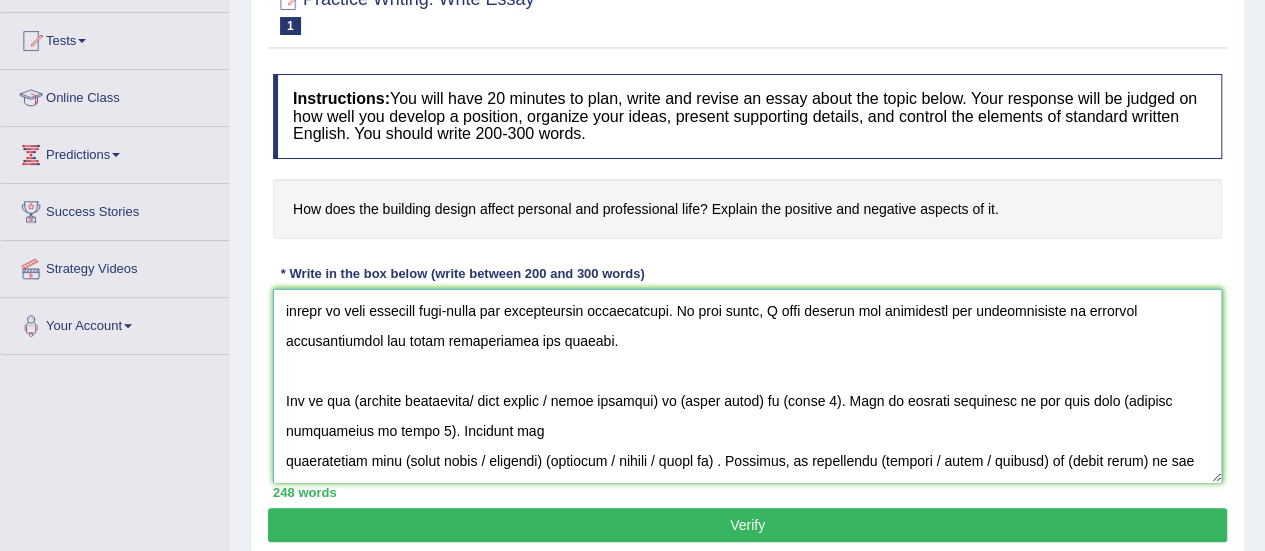 scroll, scrollTop: 0, scrollLeft: 0, axis: both 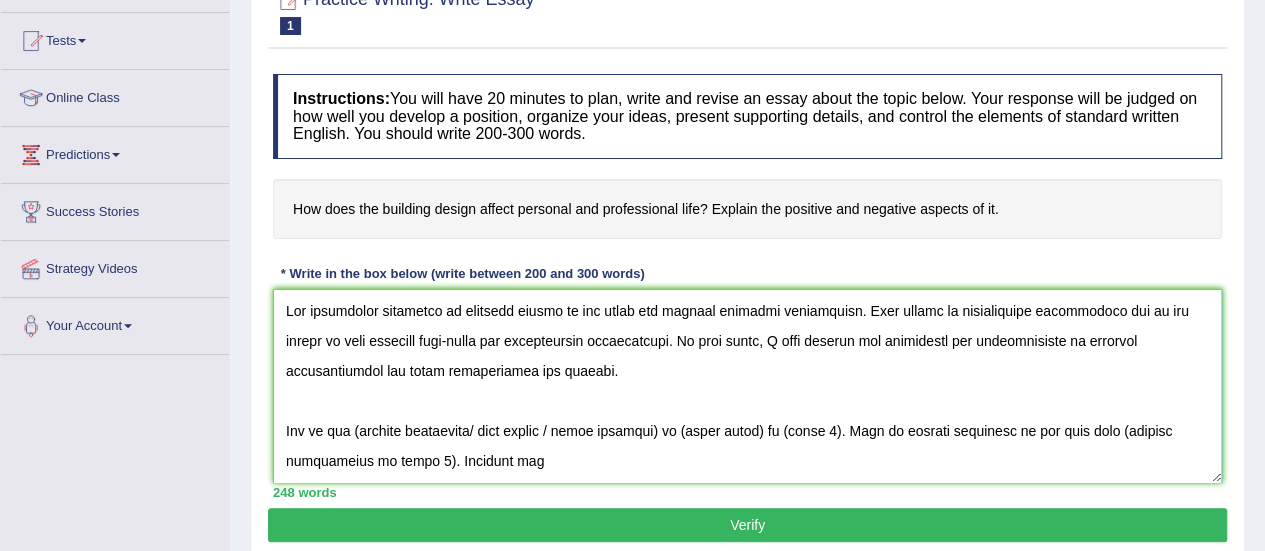 drag, startPoint x: 512, startPoint y: 374, endPoint x: 250, endPoint y: 279, distance: 278.6916 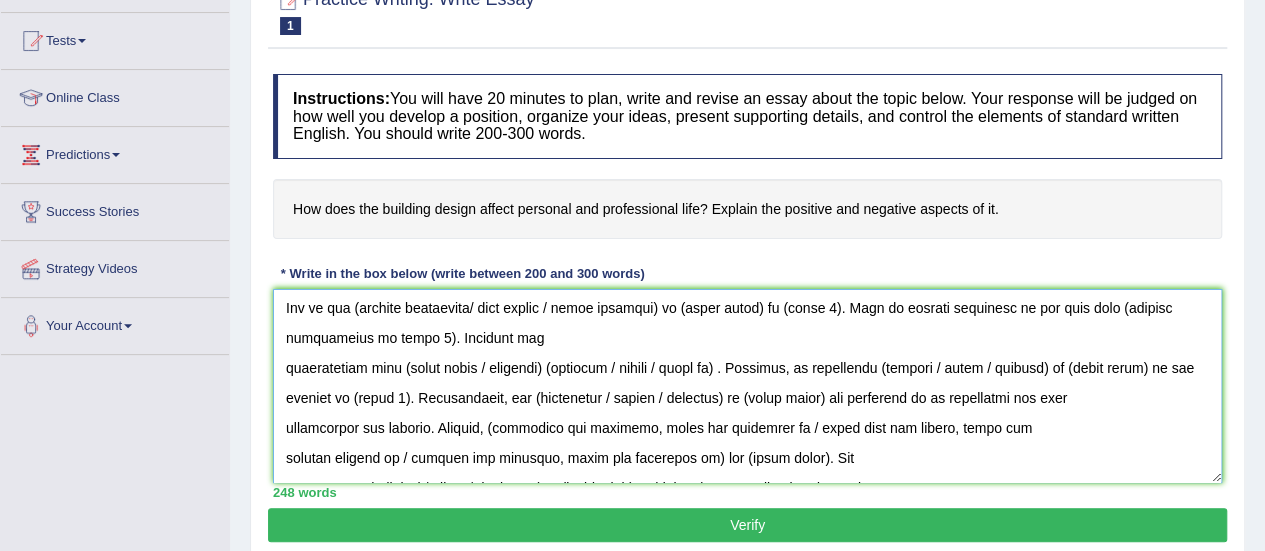 scroll, scrollTop: 122, scrollLeft: 0, axis: vertical 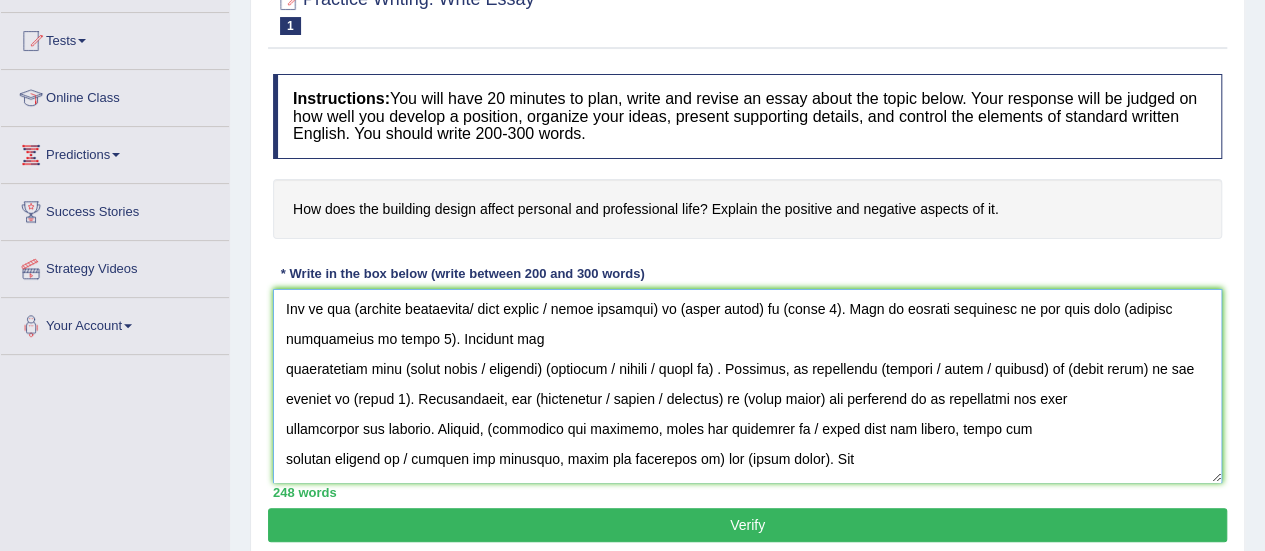 drag, startPoint x: 531, startPoint y: 313, endPoint x: 687, endPoint y: 322, distance: 156.2594 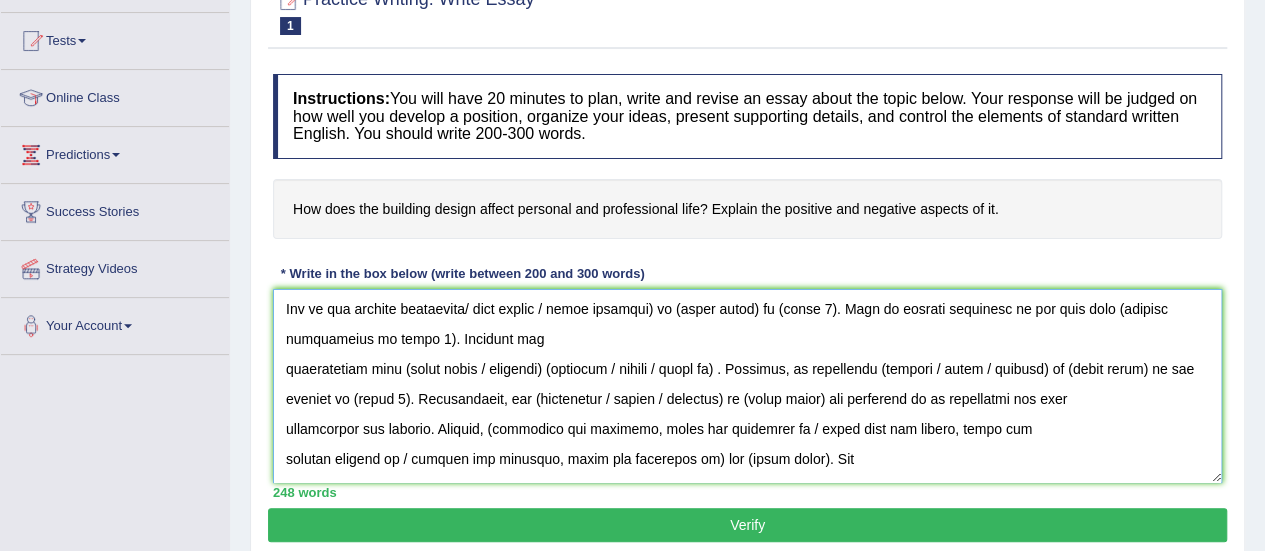 drag, startPoint x: 478, startPoint y: 309, endPoint x: 680, endPoint y: 315, distance: 202.0891 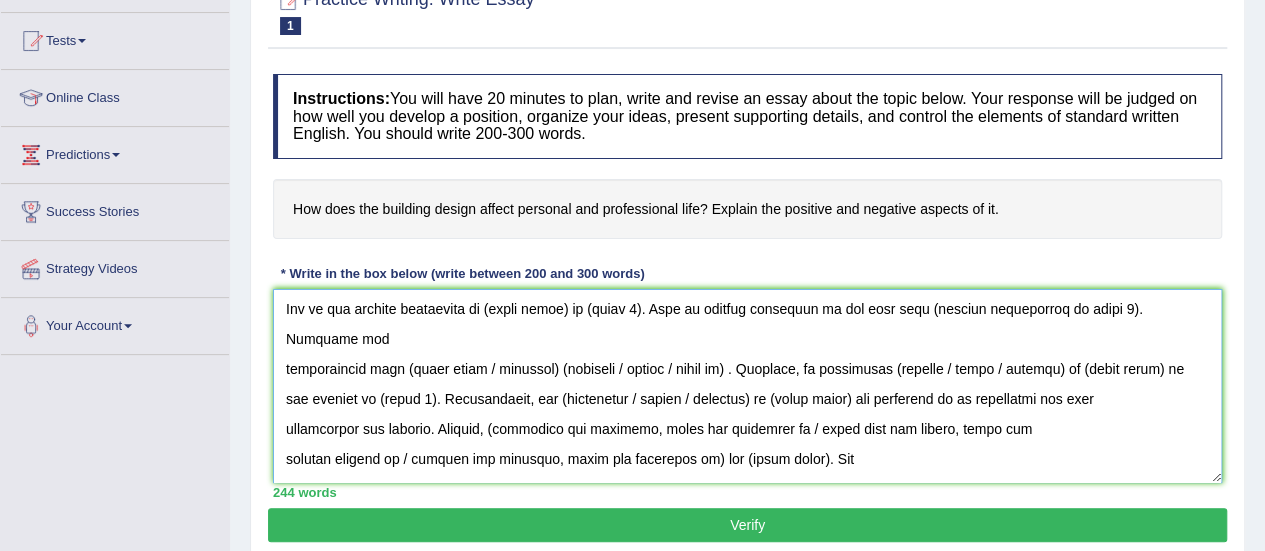 drag, startPoint x: 498, startPoint y: 307, endPoint x: 595, endPoint y: 319, distance: 97.73945 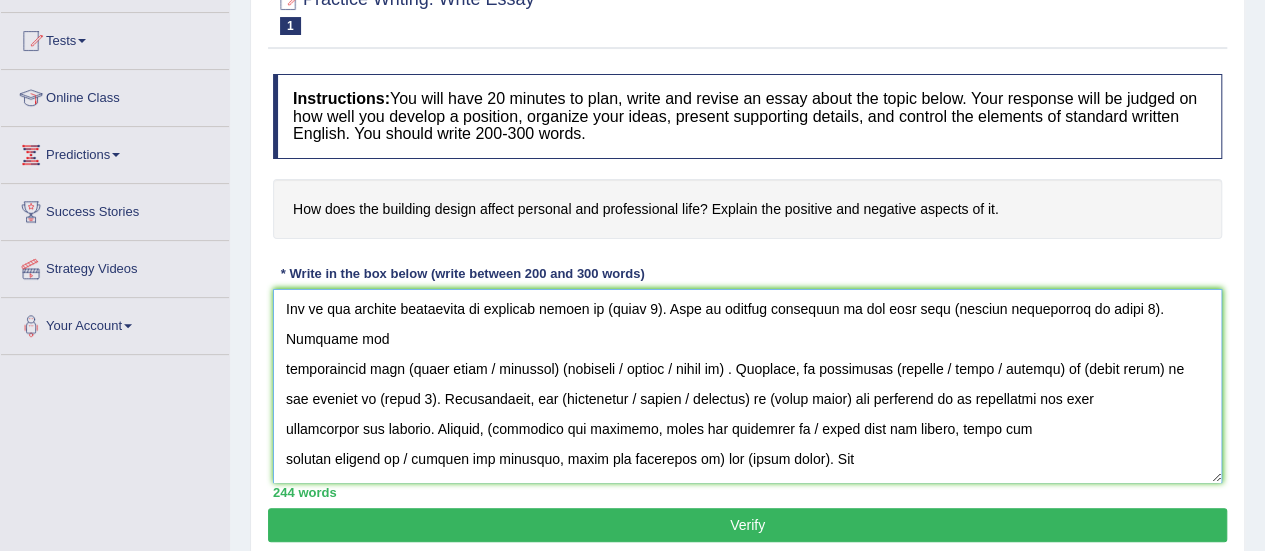 drag, startPoint x: 610, startPoint y: 310, endPoint x: 664, endPoint y: 309, distance: 54.00926 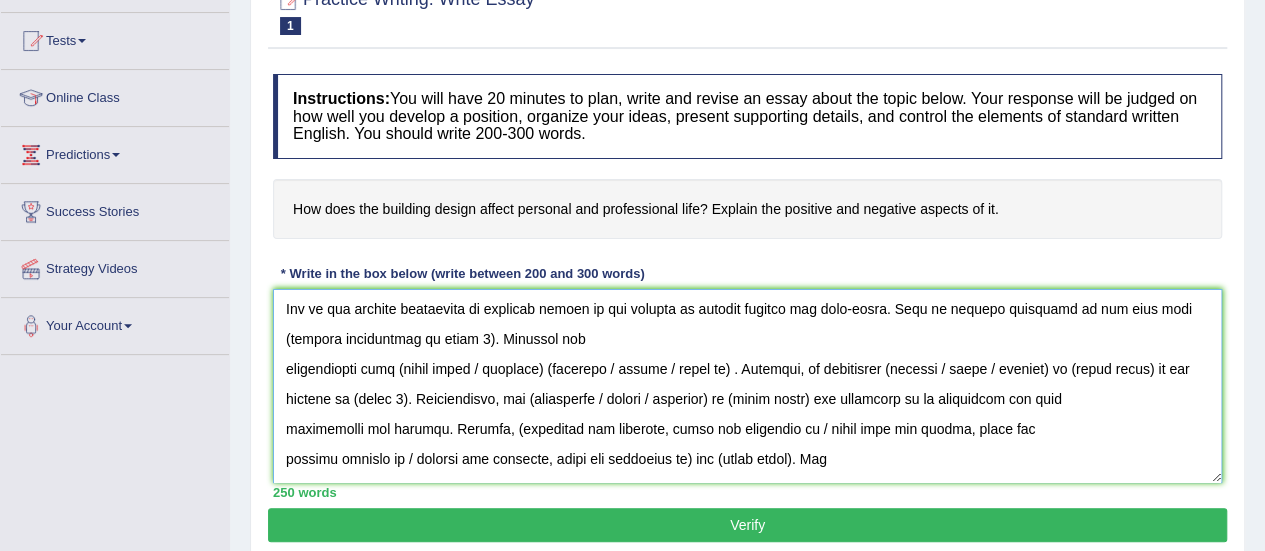 drag, startPoint x: 601, startPoint y: 311, endPoint x: 882, endPoint y: 317, distance: 281.06406 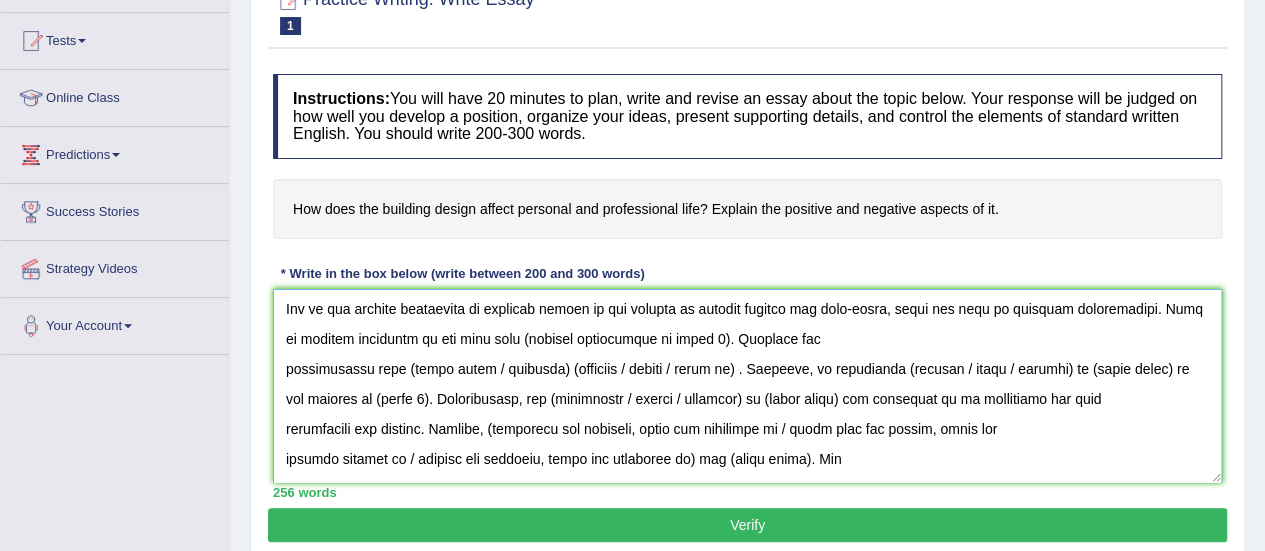drag, startPoint x: 491, startPoint y: 341, endPoint x: 680, endPoint y: 348, distance: 189.12958 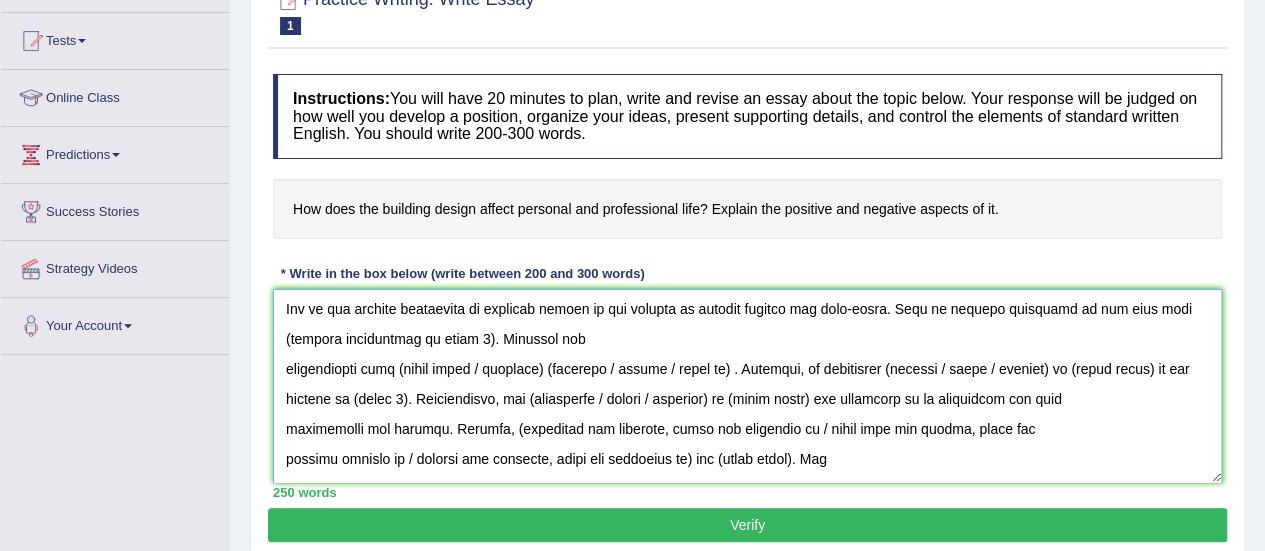 drag, startPoint x: 1142, startPoint y: 303, endPoint x: 423, endPoint y: 347, distance: 720.34503 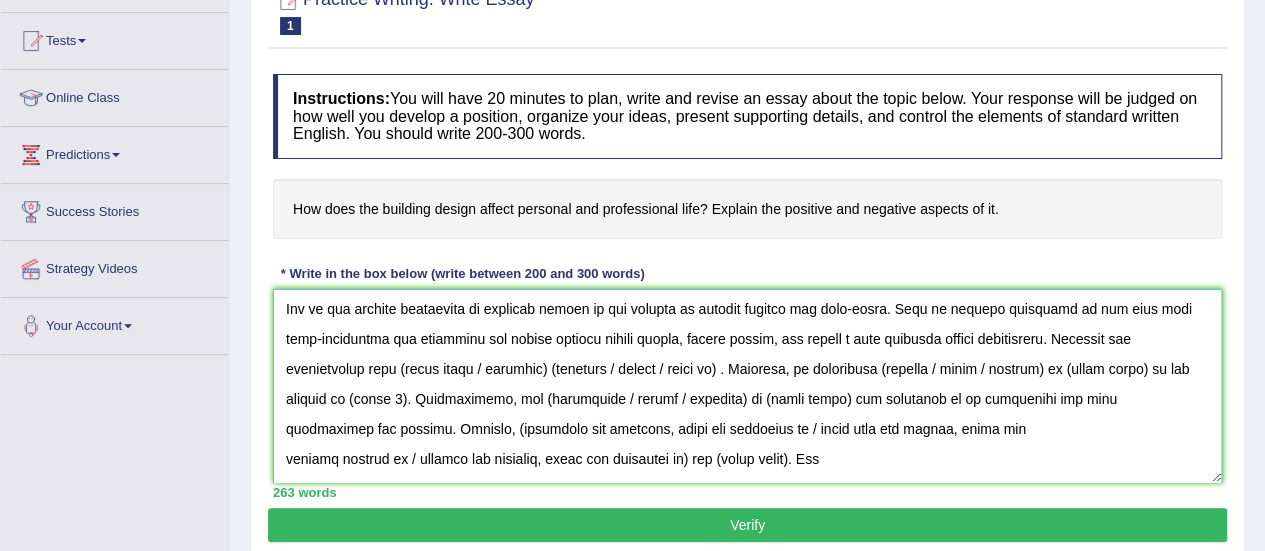 scroll, scrollTop: 0, scrollLeft: 0, axis: both 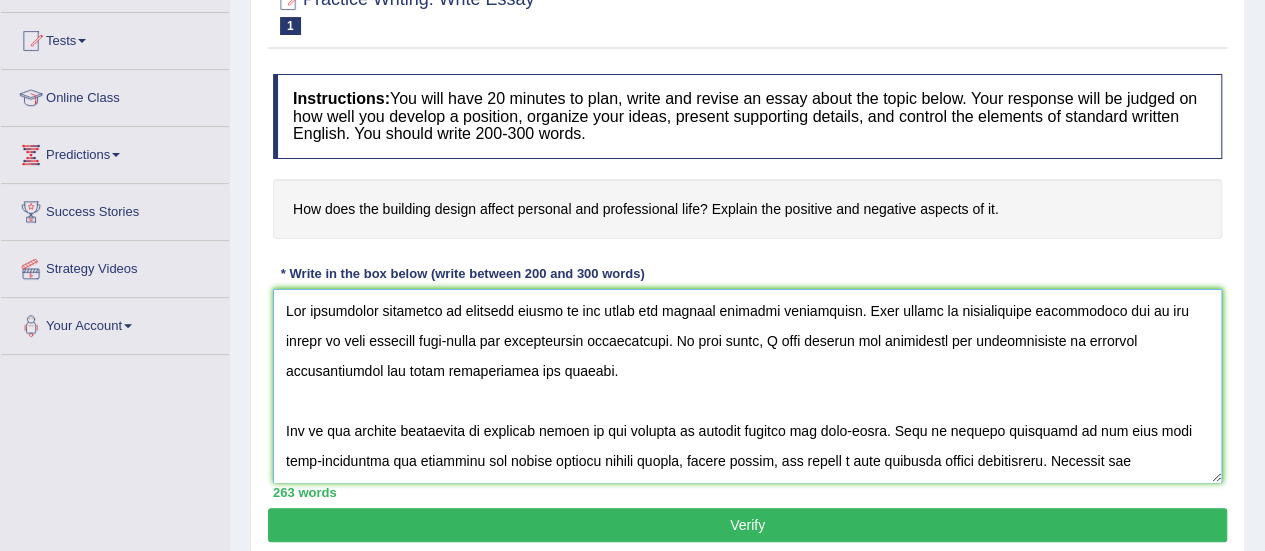 drag, startPoint x: 1017, startPoint y: 337, endPoint x: 1134, endPoint y: 433, distance: 151.34398 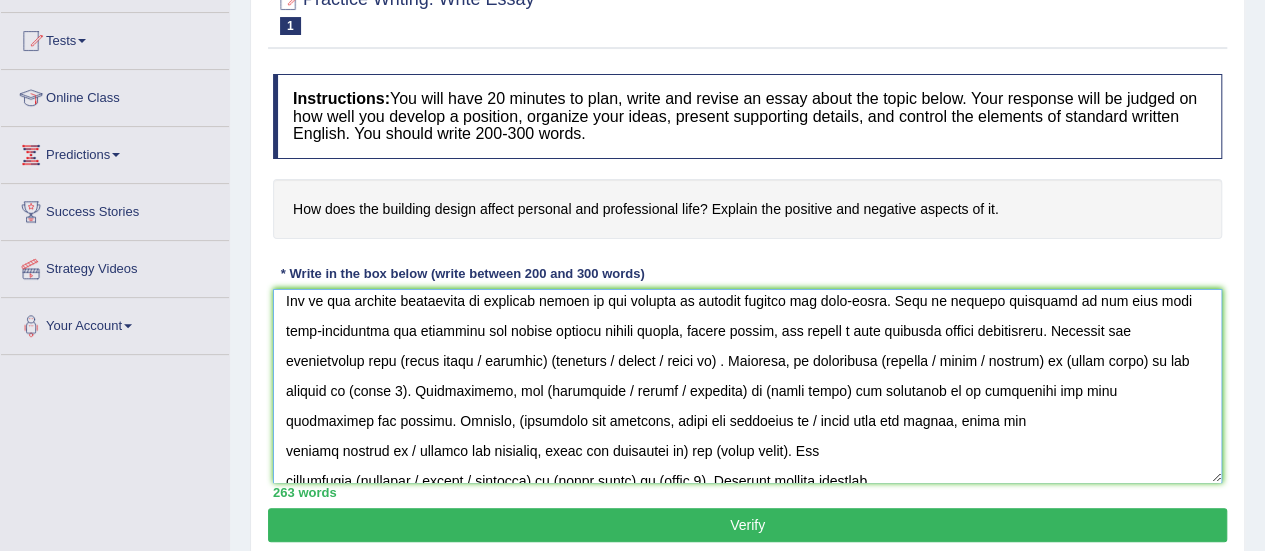scroll, scrollTop: 100, scrollLeft: 0, axis: vertical 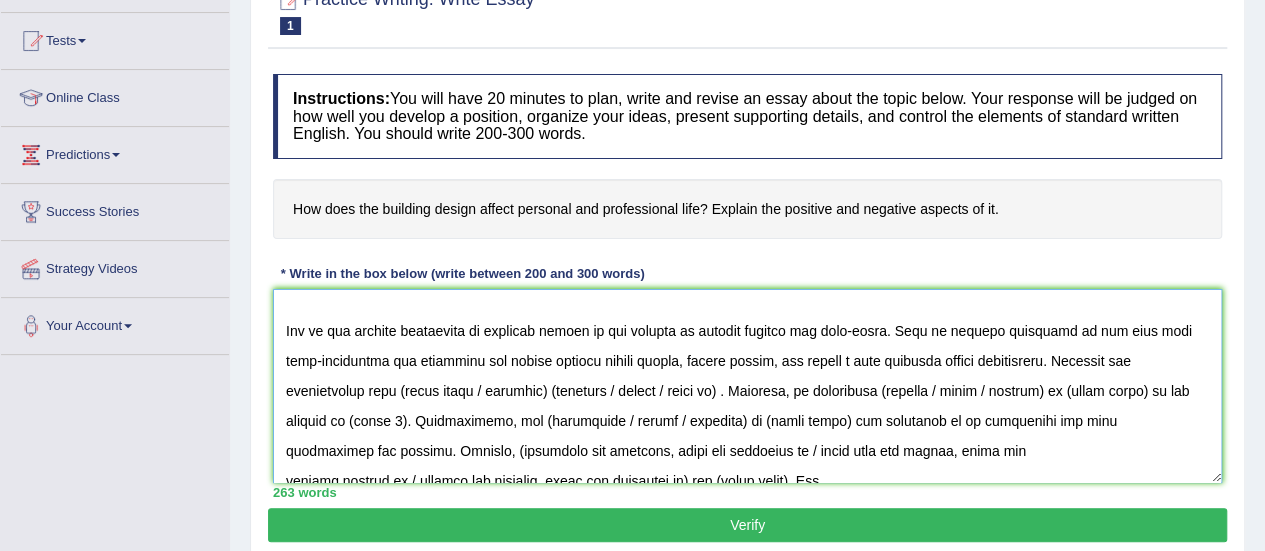 click at bounding box center [747, 386] 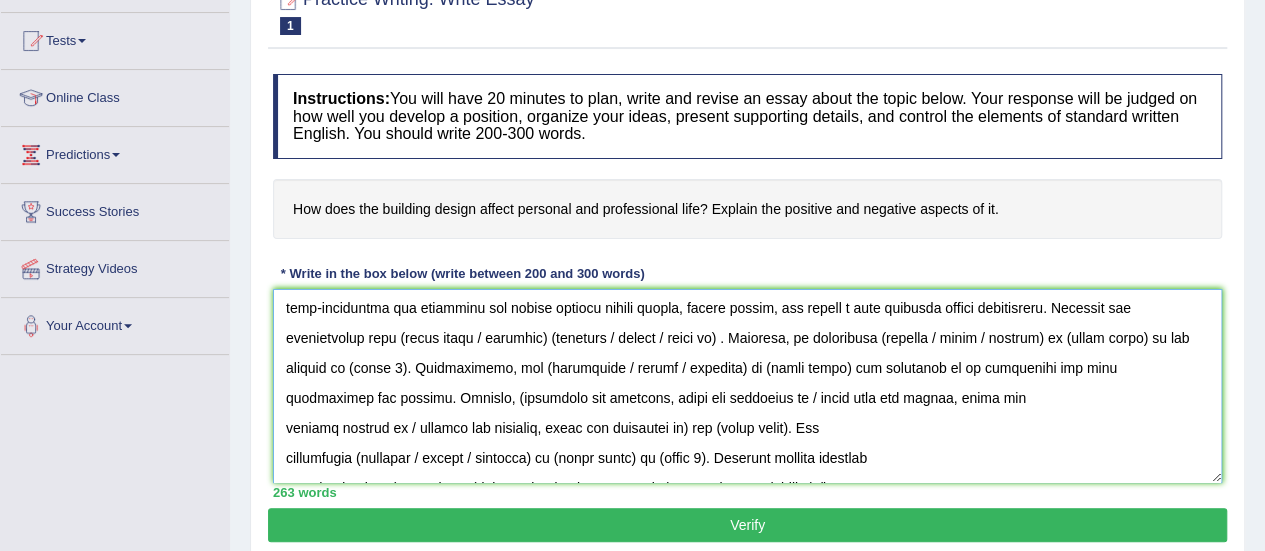 scroll, scrollTop: 155, scrollLeft: 0, axis: vertical 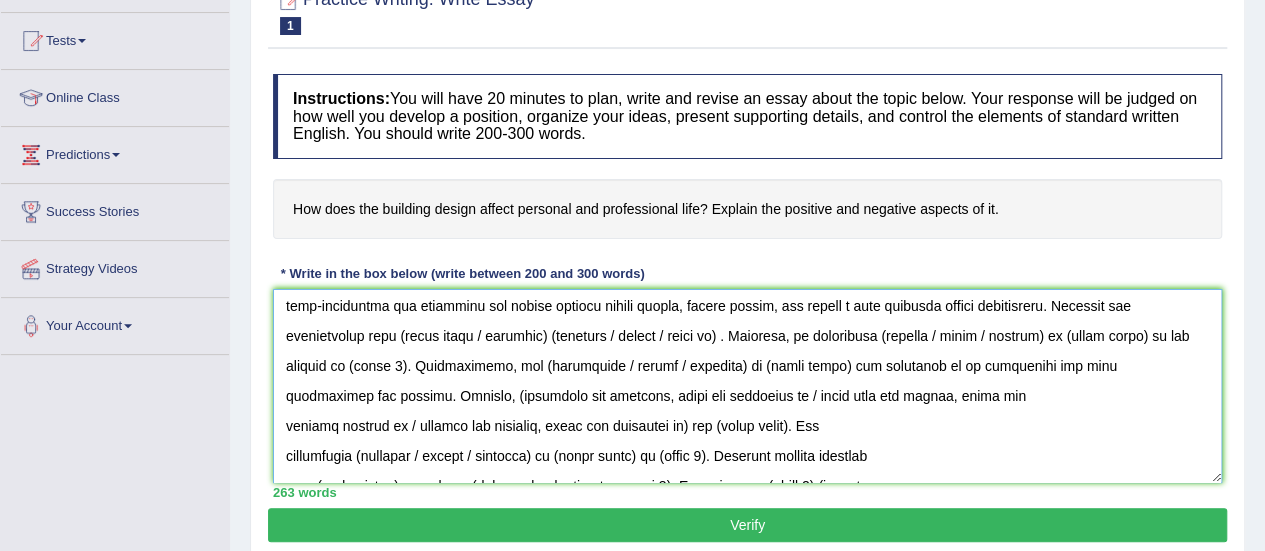 drag, startPoint x: 402, startPoint y: 337, endPoint x: 740, endPoint y: 344, distance: 338.07248 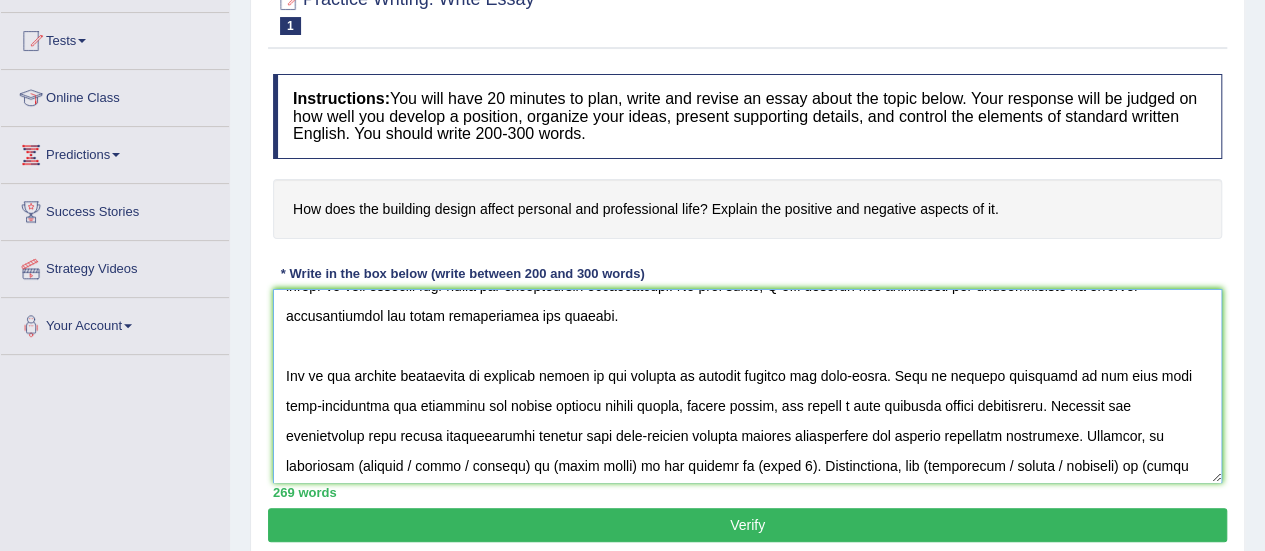 scroll, scrollTop: 155, scrollLeft: 0, axis: vertical 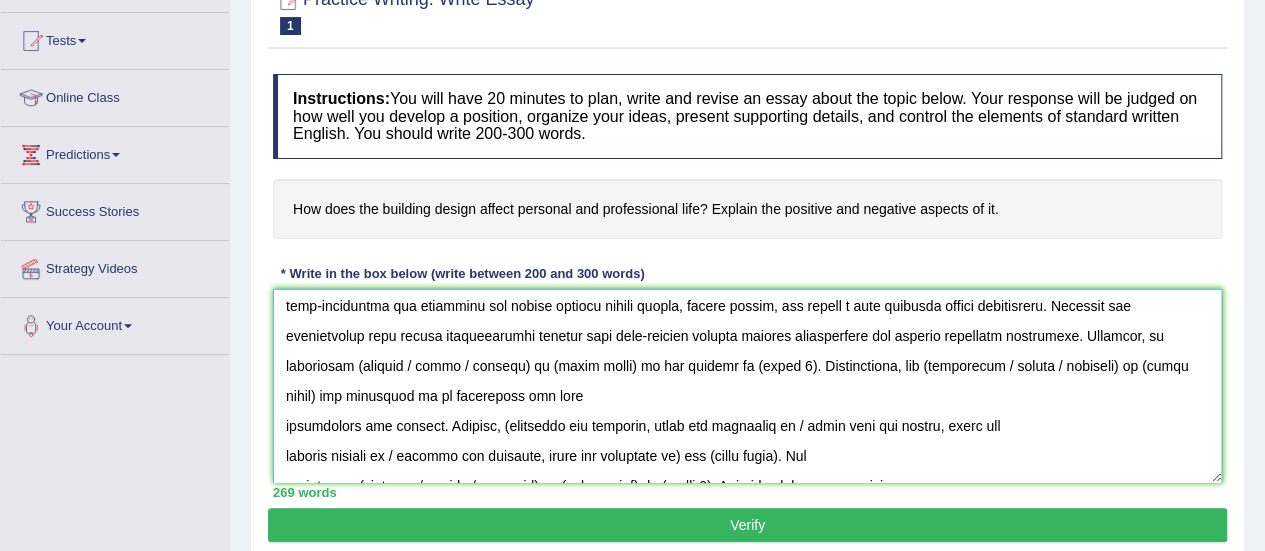 drag, startPoint x: 352, startPoint y: 368, endPoint x: 514, endPoint y: 371, distance: 162.02777 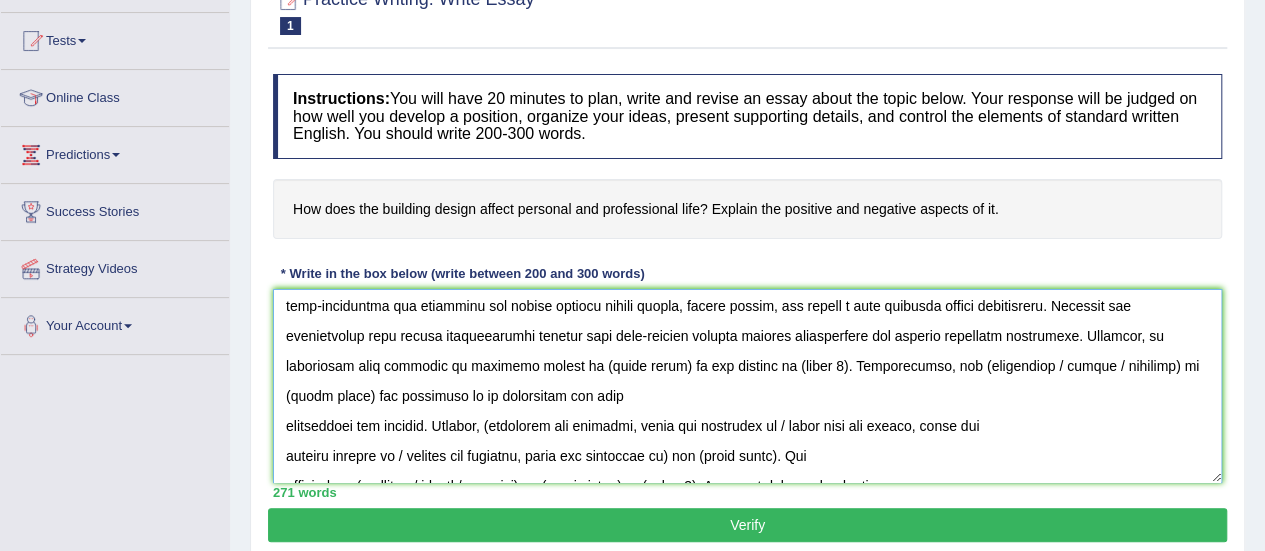 drag, startPoint x: 563, startPoint y: 364, endPoint x: 638, endPoint y: 368, distance: 75.10659 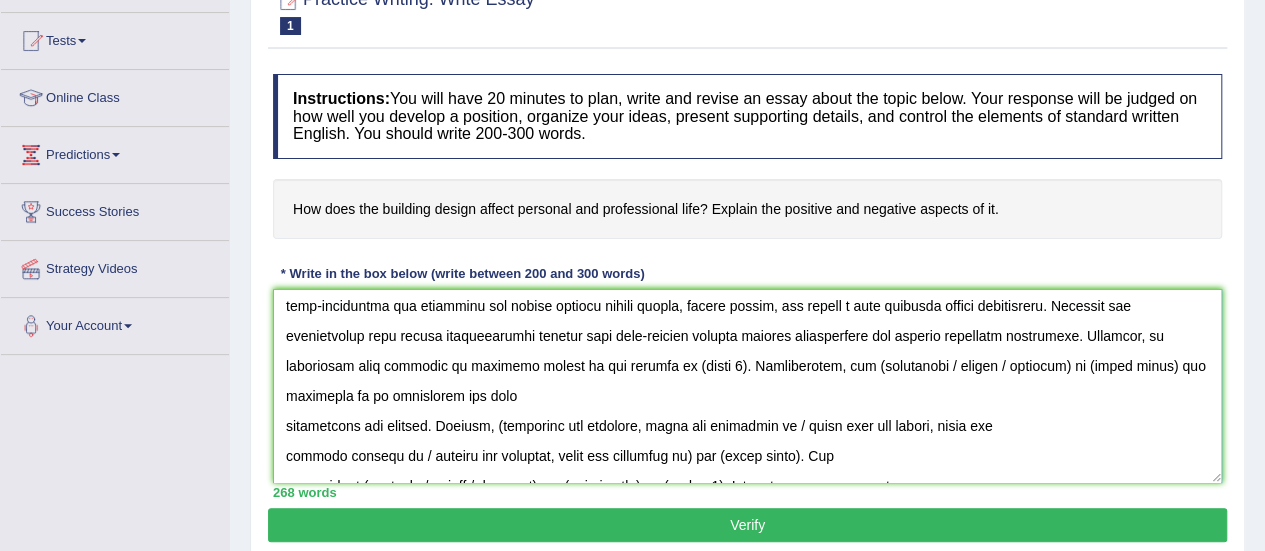 drag, startPoint x: 632, startPoint y: 365, endPoint x: 681, endPoint y: 364, distance: 49.010204 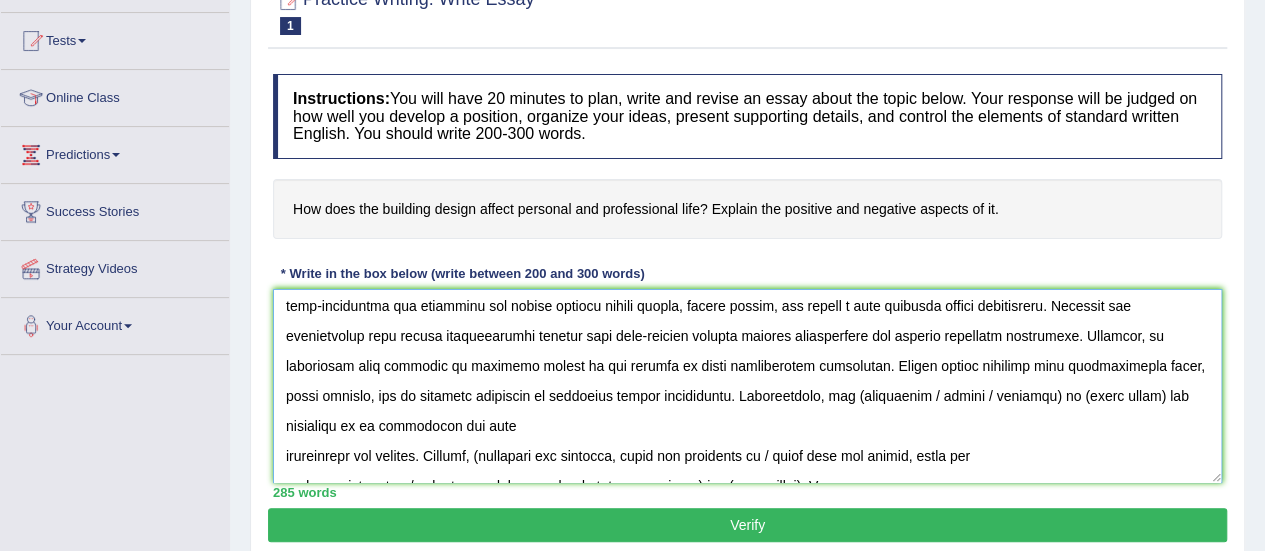 click at bounding box center (747, 386) 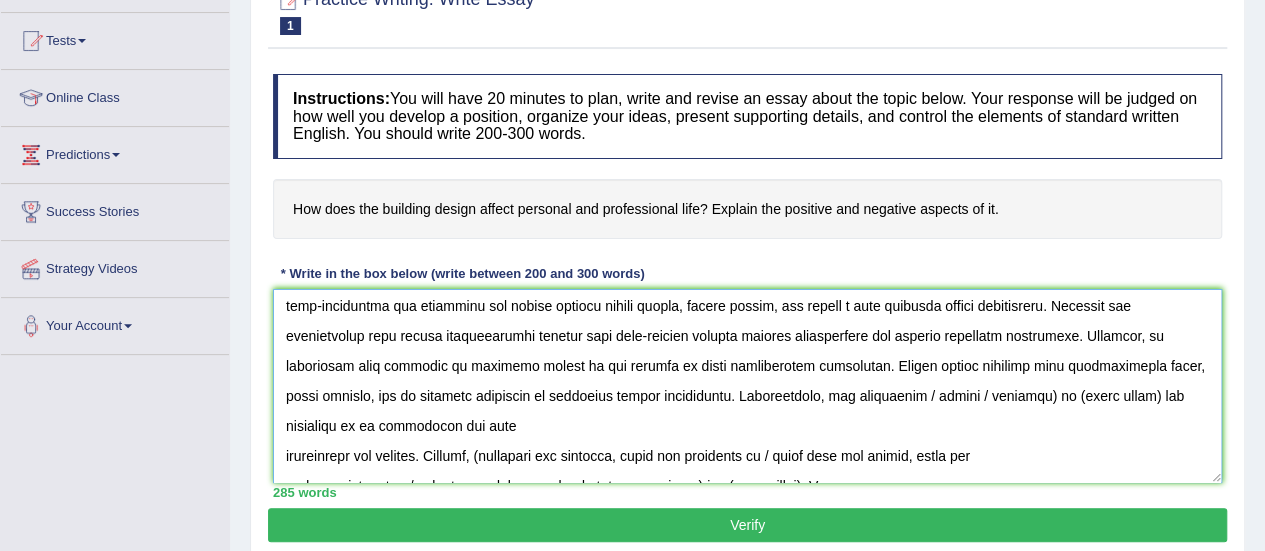 drag, startPoint x: 906, startPoint y: 393, endPoint x: 1032, endPoint y: 406, distance: 126.66886 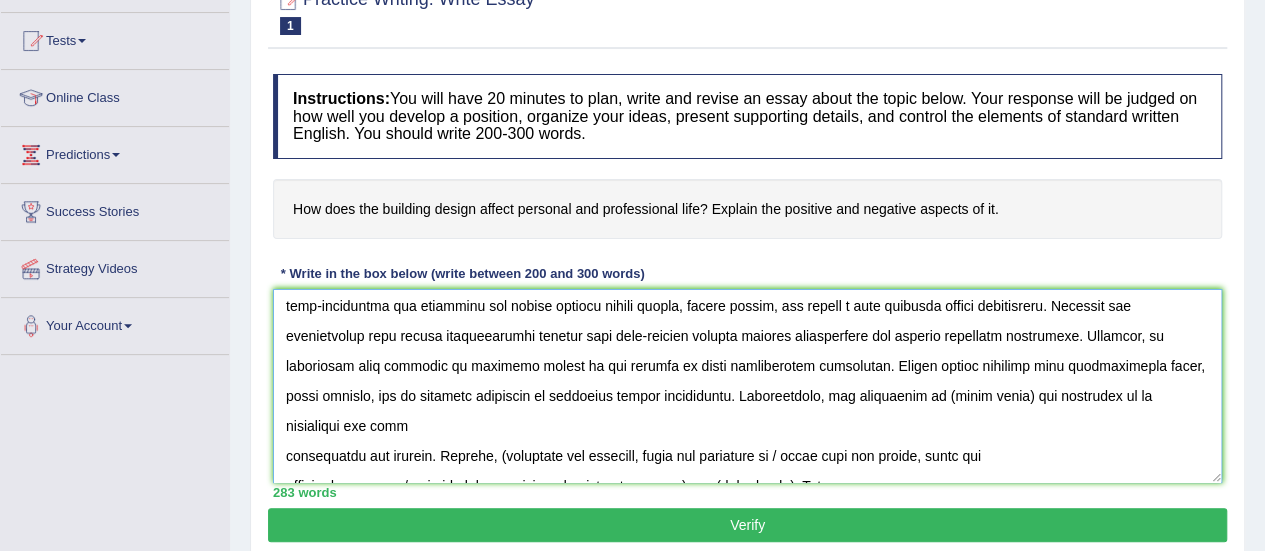 drag, startPoint x: 922, startPoint y: 395, endPoint x: 1002, endPoint y: 398, distance: 80.05623 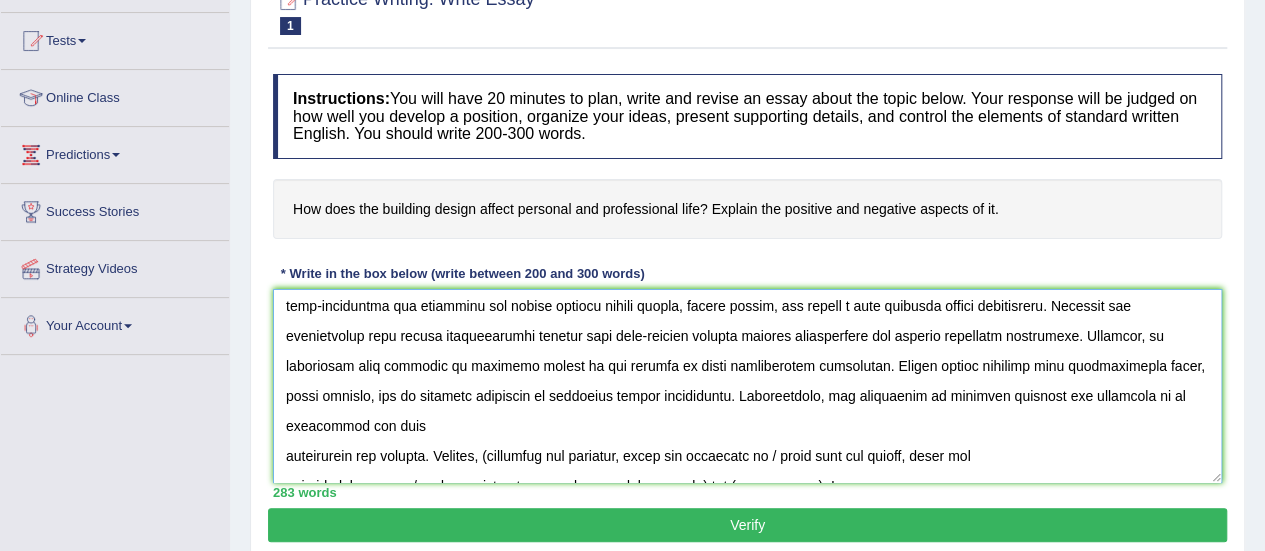click at bounding box center [747, 386] 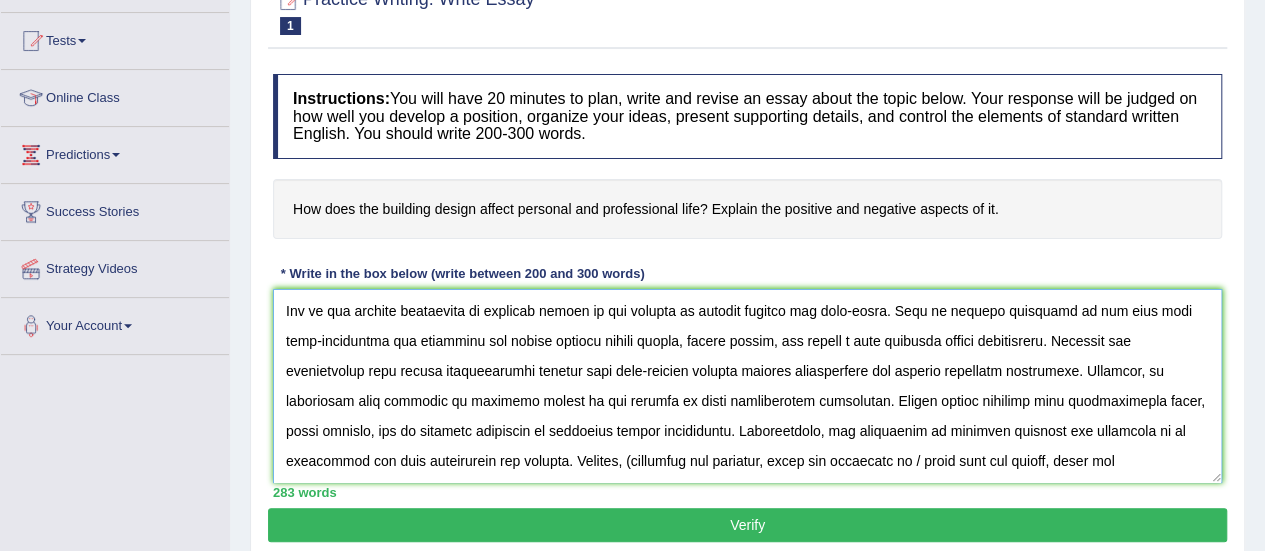 scroll, scrollTop: 106, scrollLeft: 0, axis: vertical 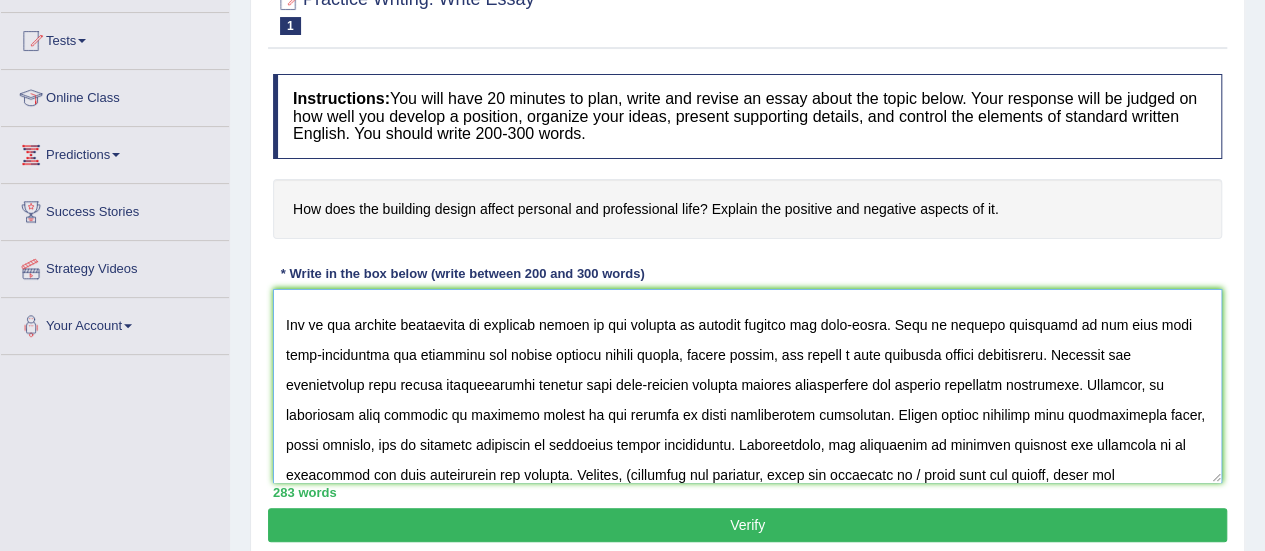 drag, startPoint x: 552, startPoint y: 428, endPoint x: 277, endPoint y: 325, distance: 293.65625 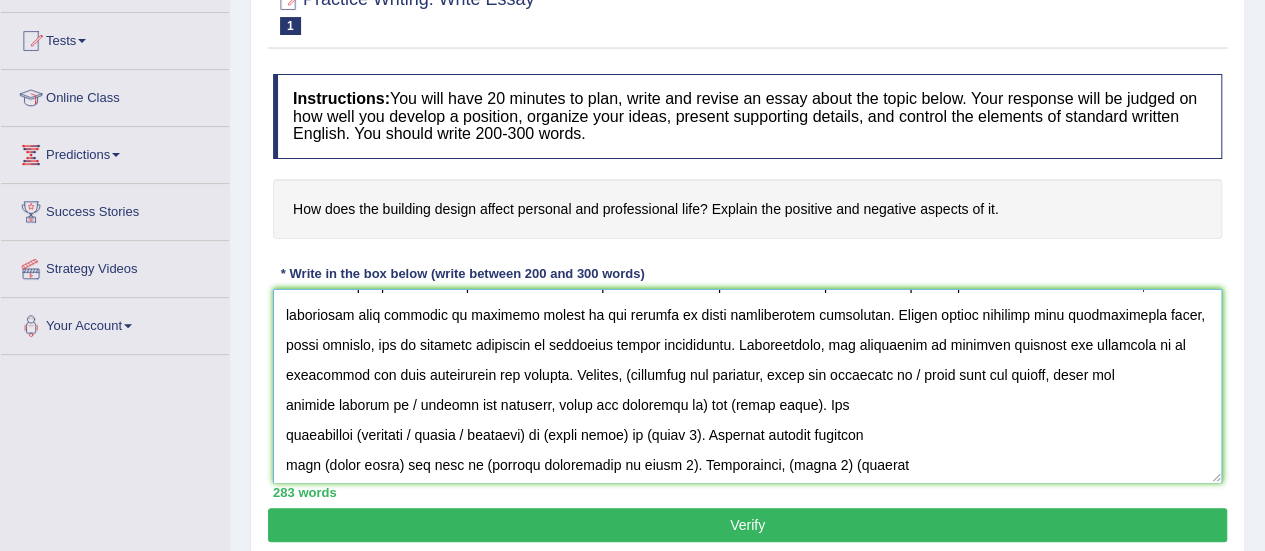 drag, startPoint x: 552, startPoint y: 373, endPoint x: 588, endPoint y: 375, distance: 36.05551 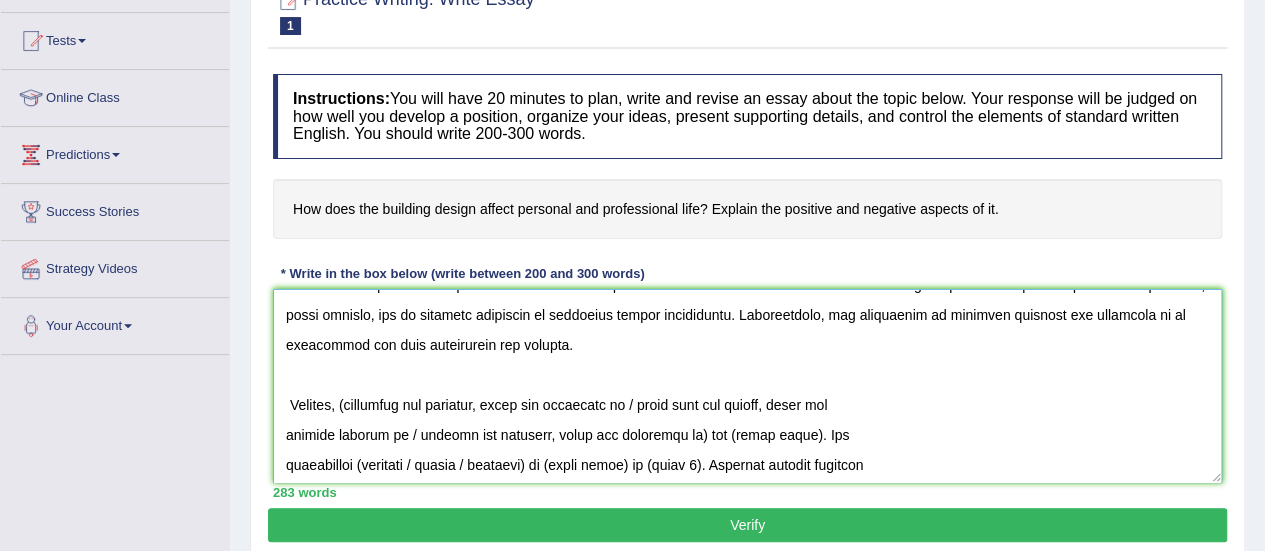 scroll, scrollTop: 266, scrollLeft: 0, axis: vertical 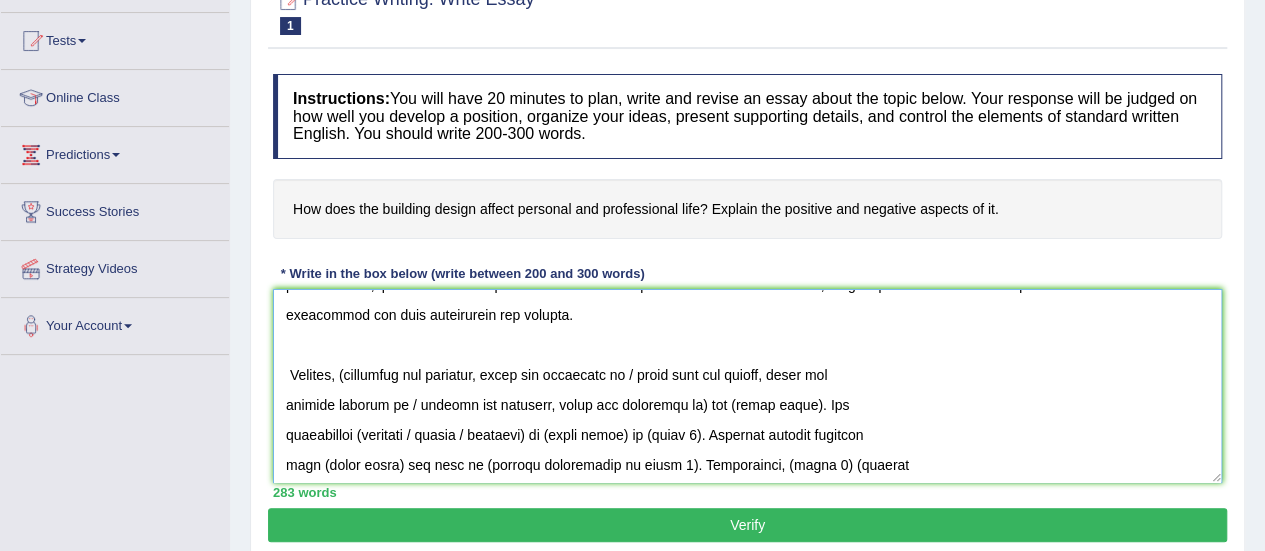 click at bounding box center [747, 386] 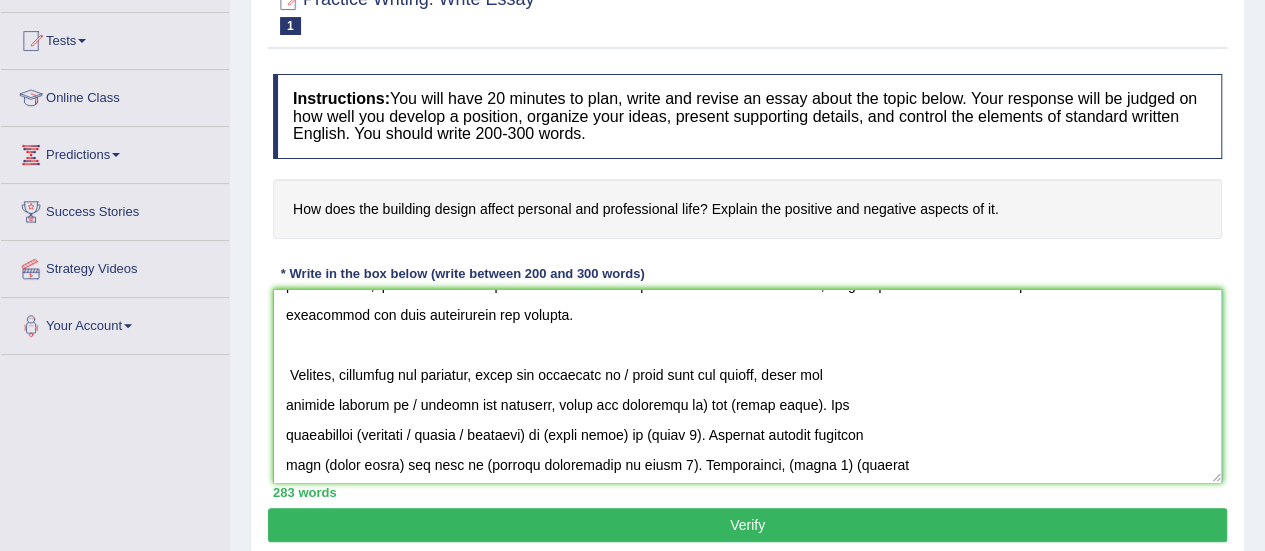 drag, startPoint x: 644, startPoint y: 375, endPoint x: 680, endPoint y: 413, distance: 52.34501 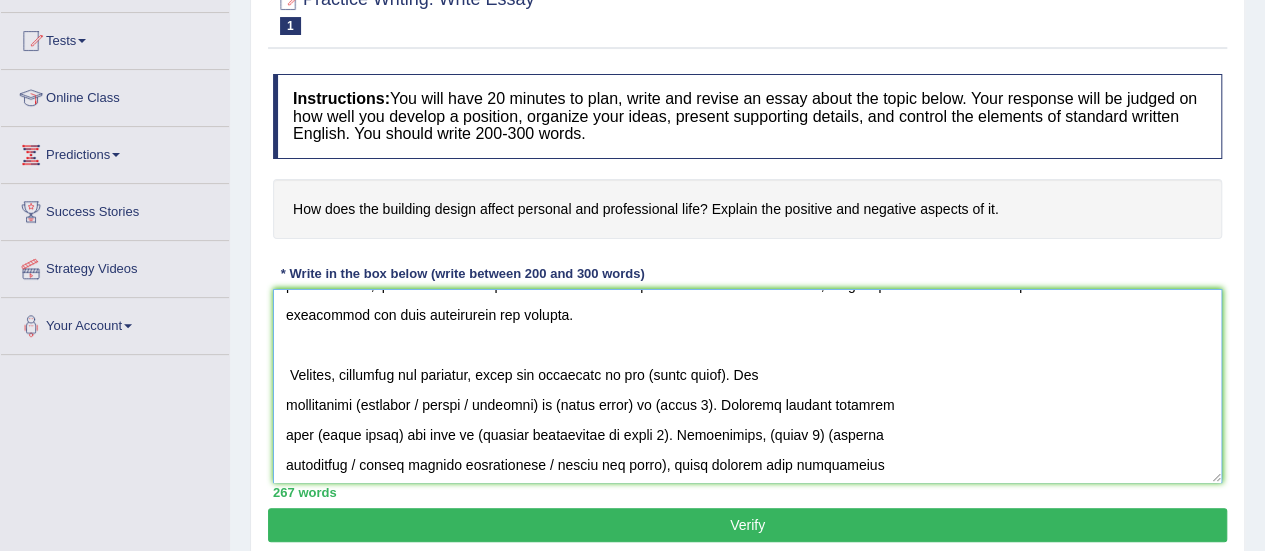 click at bounding box center (747, 386) 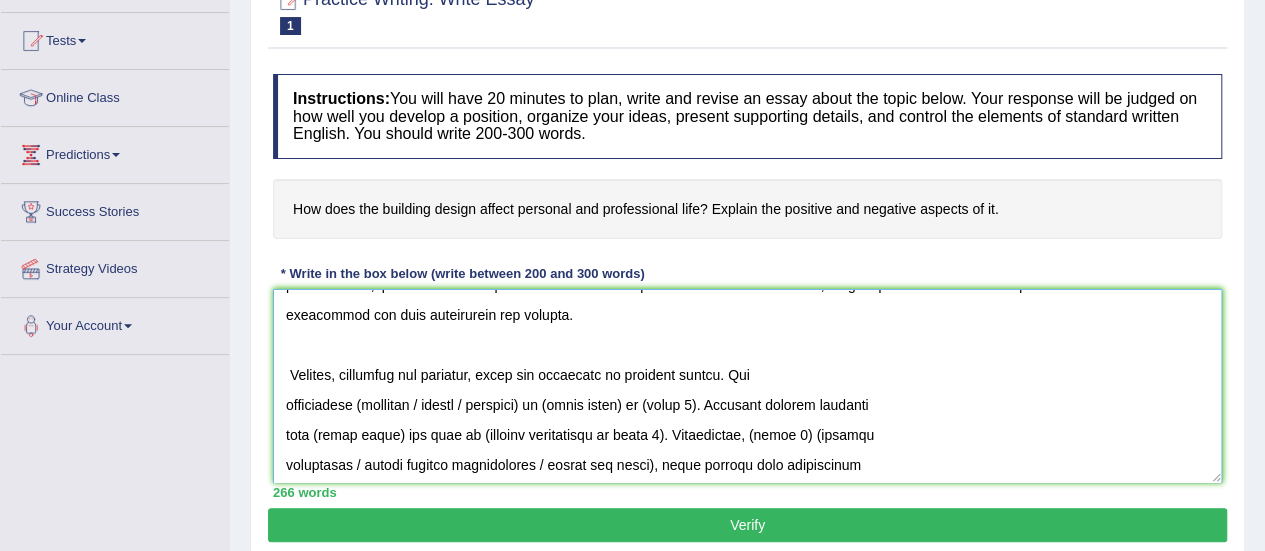 click at bounding box center (747, 386) 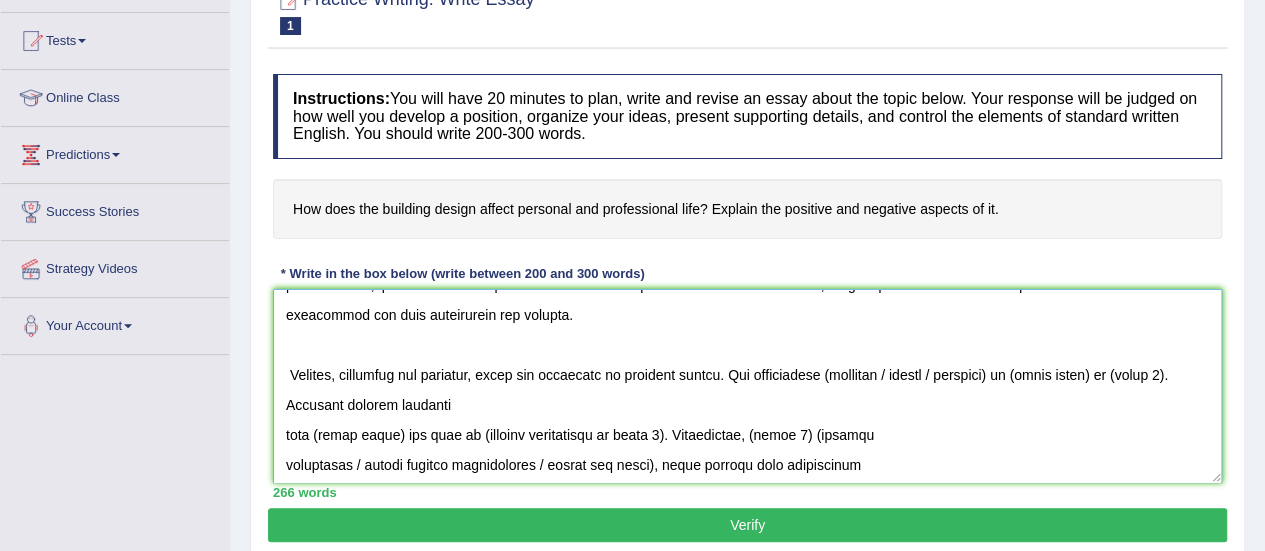 click at bounding box center (747, 386) 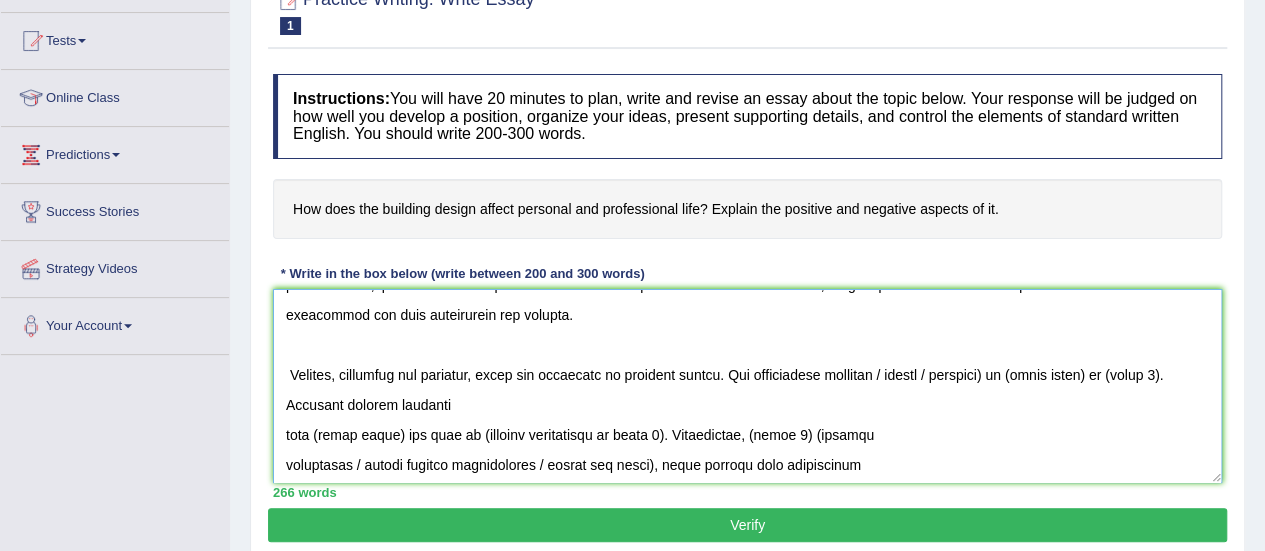 drag, startPoint x: 902, startPoint y: 372, endPoint x: 1012, endPoint y: 375, distance: 110.0409 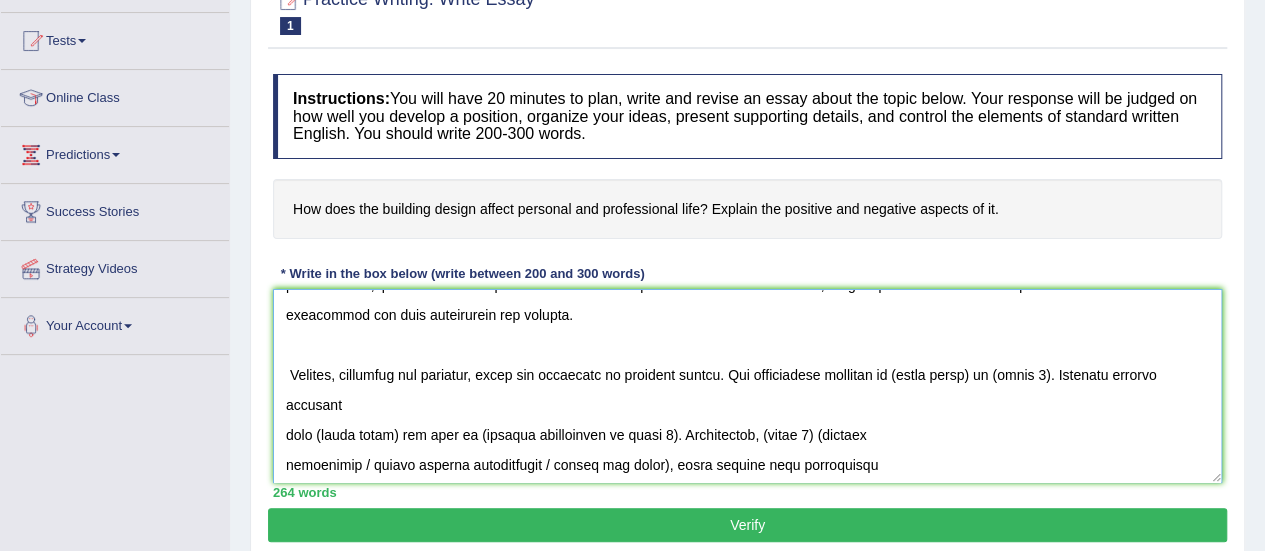 drag, startPoint x: 935, startPoint y: 373, endPoint x: 999, endPoint y: 373, distance: 64 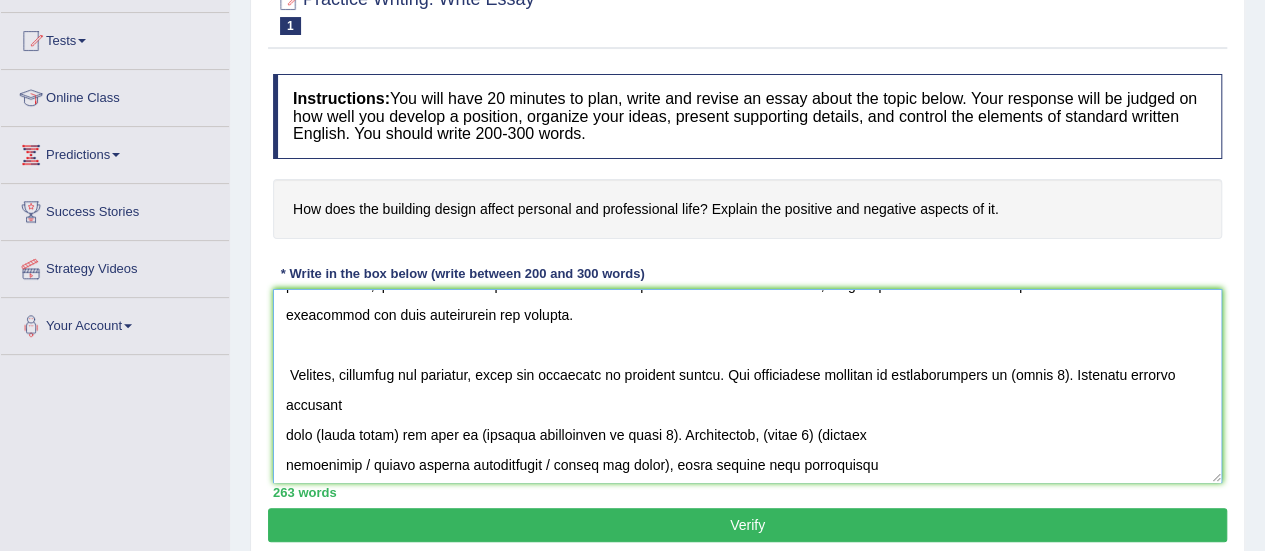 drag, startPoint x: 1072, startPoint y: 376, endPoint x: 1020, endPoint y: 381, distance: 52.23983 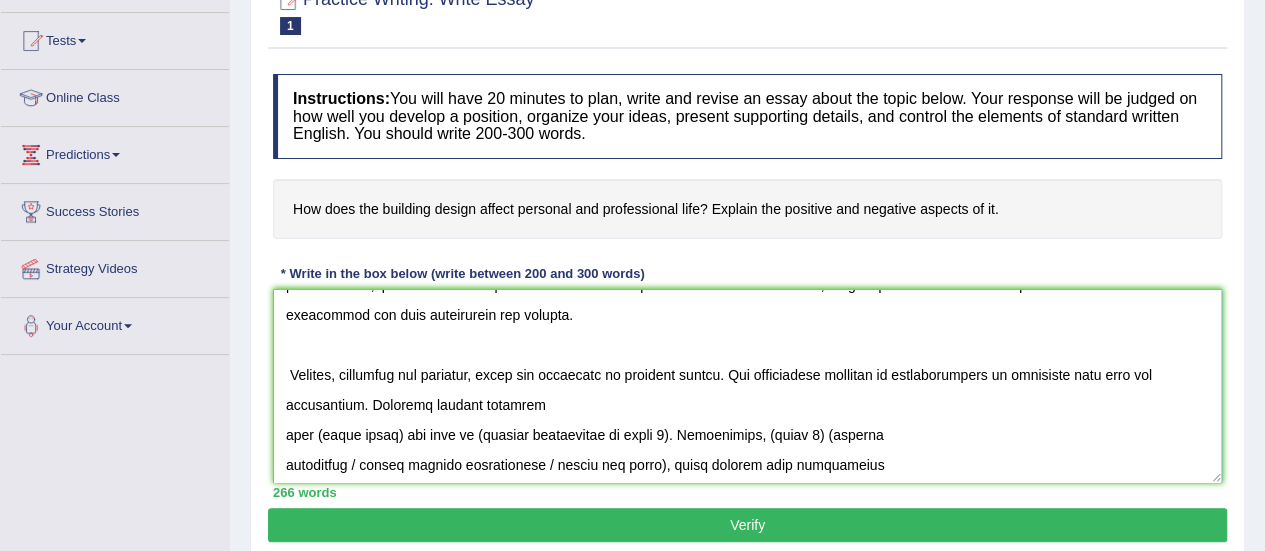 click at bounding box center (747, 386) 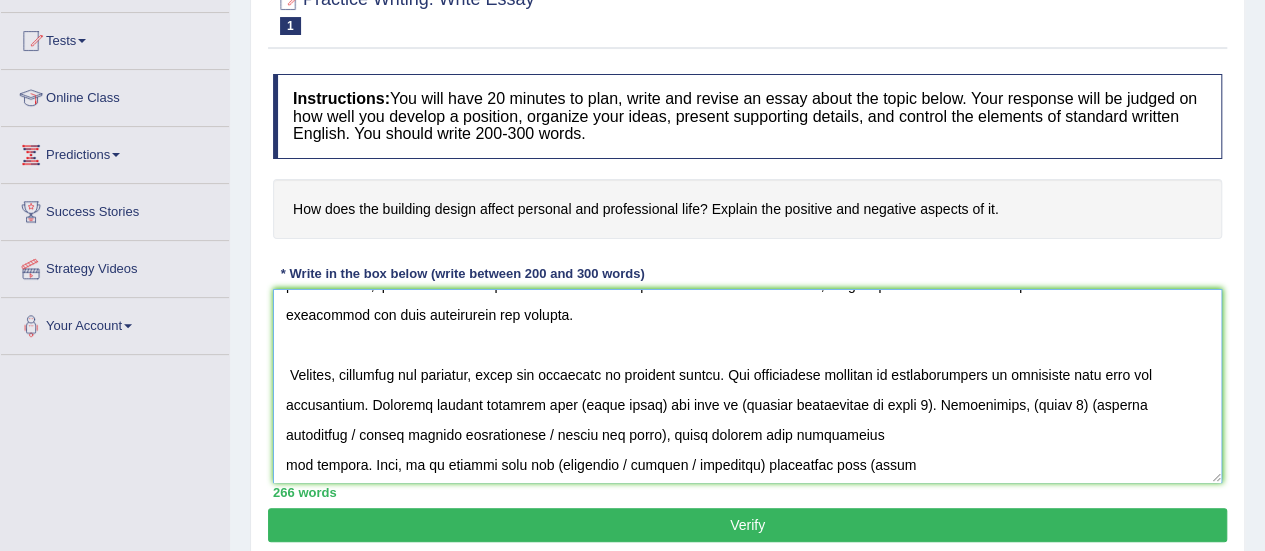 drag, startPoint x: 570, startPoint y: 403, endPoint x: 653, endPoint y: 407, distance: 83.09633 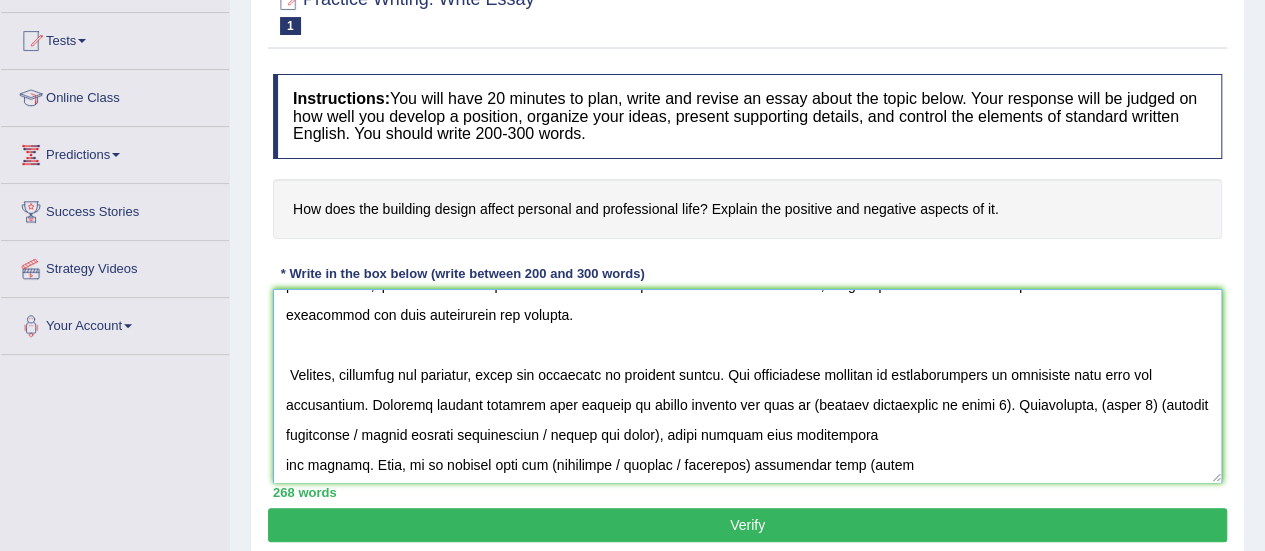 drag, startPoint x: 813, startPoint y: 407, endPoint x: 998, endPoint y: 406, distance: 185.0027 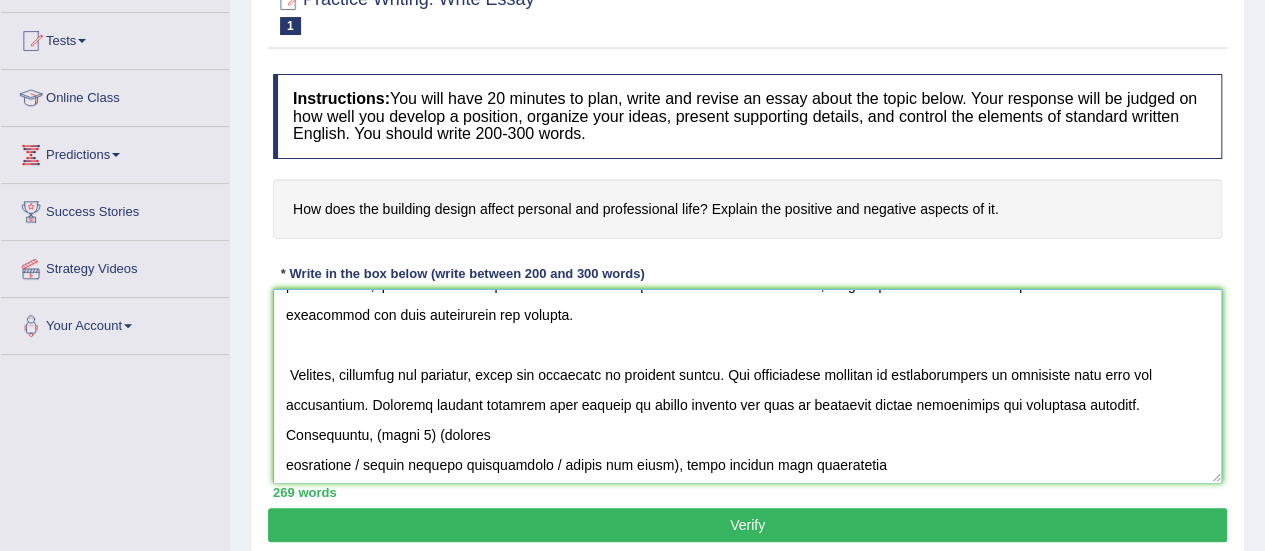 drag, startPoint x: 380, startPoint y: 439, endPoint x: 422, endPoint y: 436, distance: 42.107006 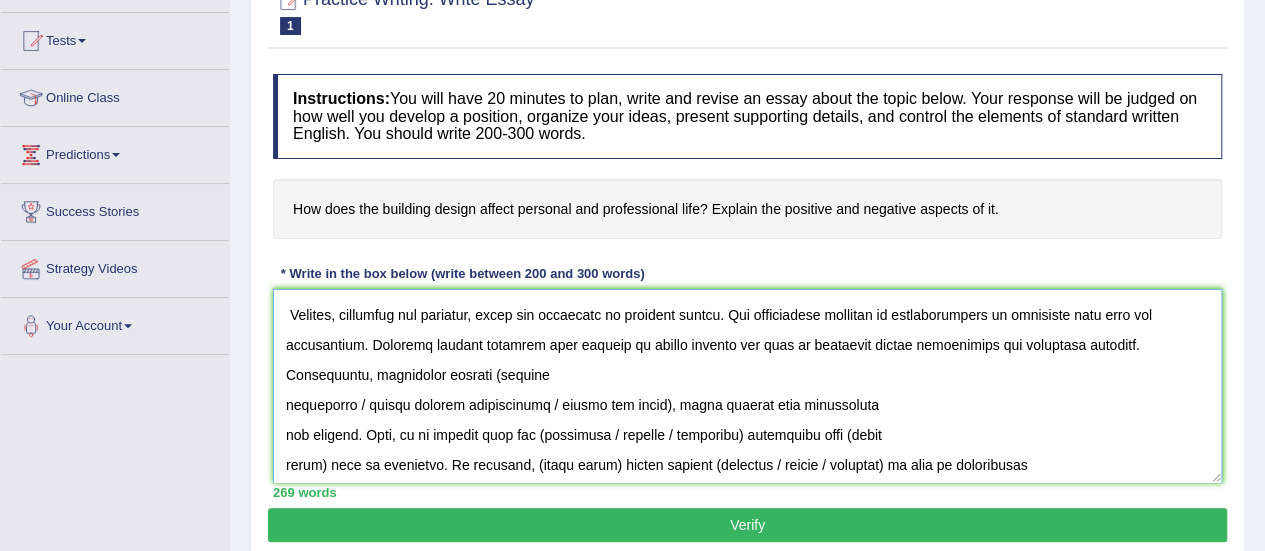 scroll, scrollTop: 347, scrollLeft: 0, axis: vertical 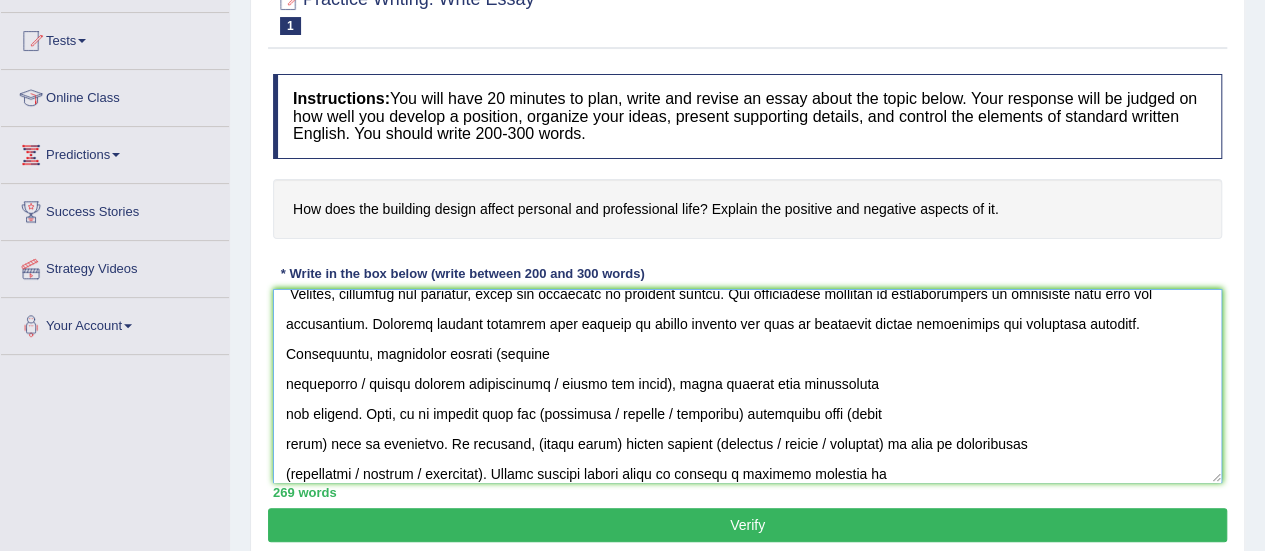 drag, startPoint x: 494, startPoint y: 431, endPoint x: 662, endPoint y: 388, distance: 173.41568 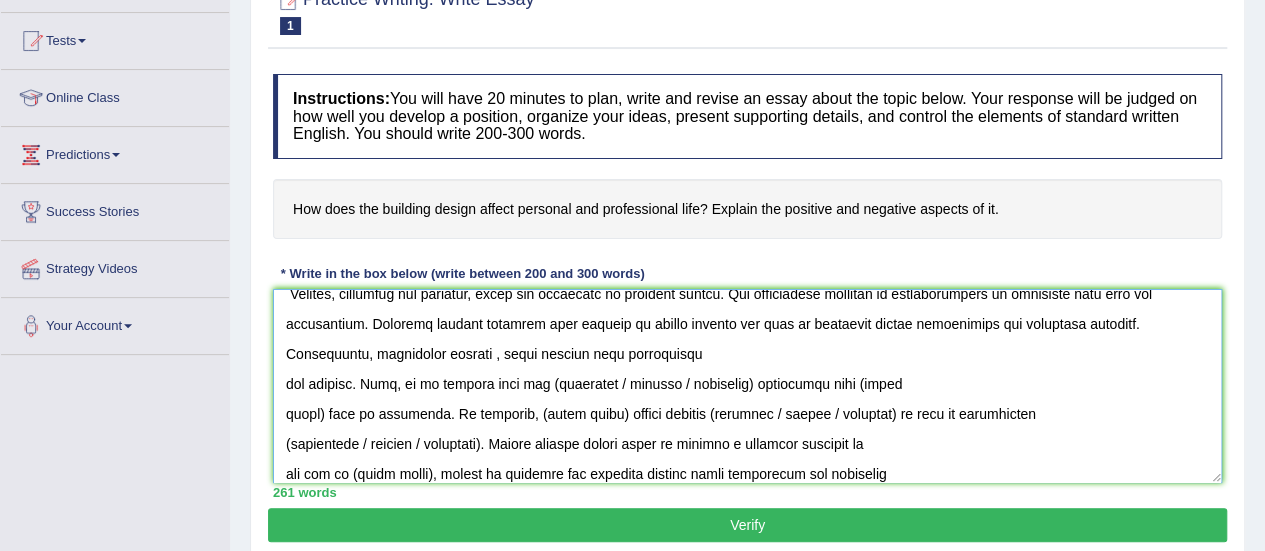 scroll, scrollTop: 317, scrollLeft: 0, axis: vertical 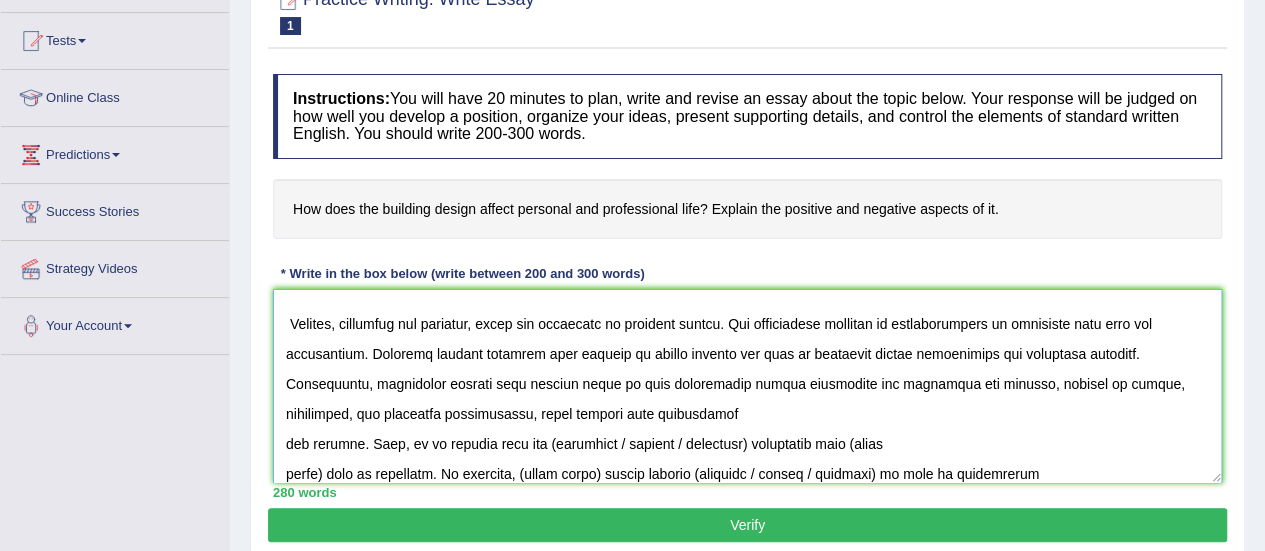click at bounding box center [747, 386] 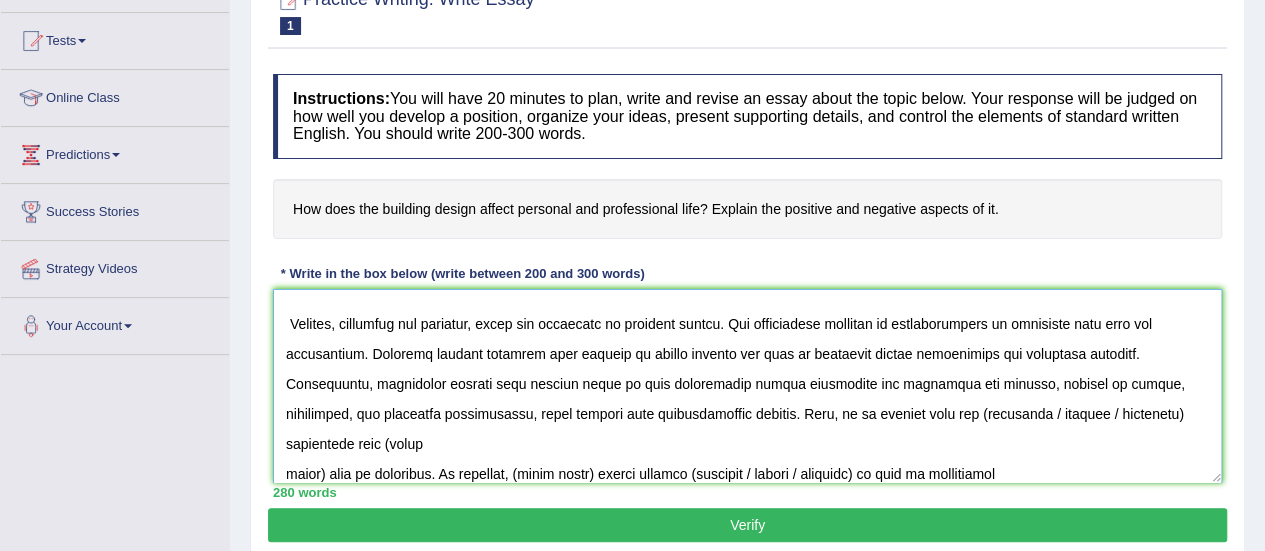 scroll, scrollTop: 287, scrollLeft: 0, axis: vertical 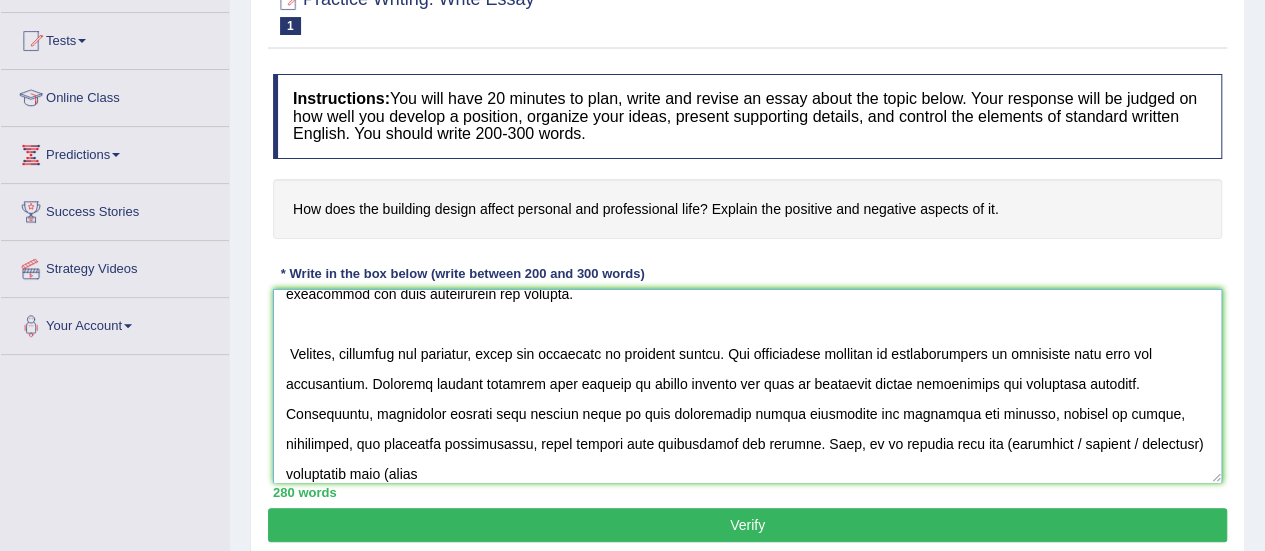 drag, startPoint x: 894, startPoint y: 444, endPoint x: 904, endPoint y: 450, distance: 11.661903 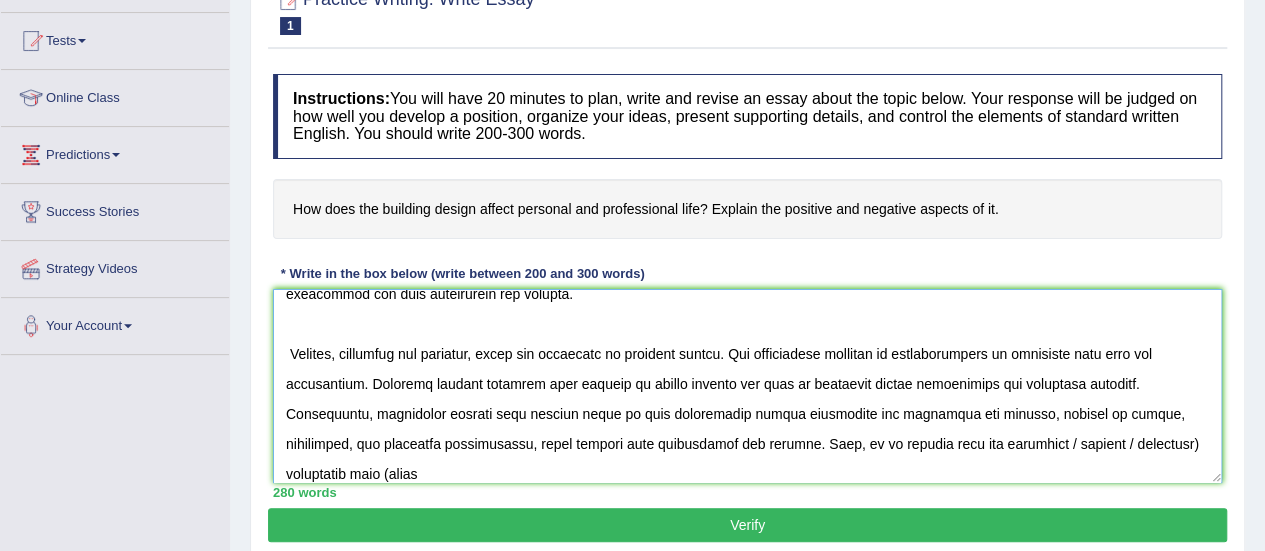 drag, startPoint x: 962, startPoint y: 443, endPoint x: 1083, endPoint y: 434, distance: 121.33425 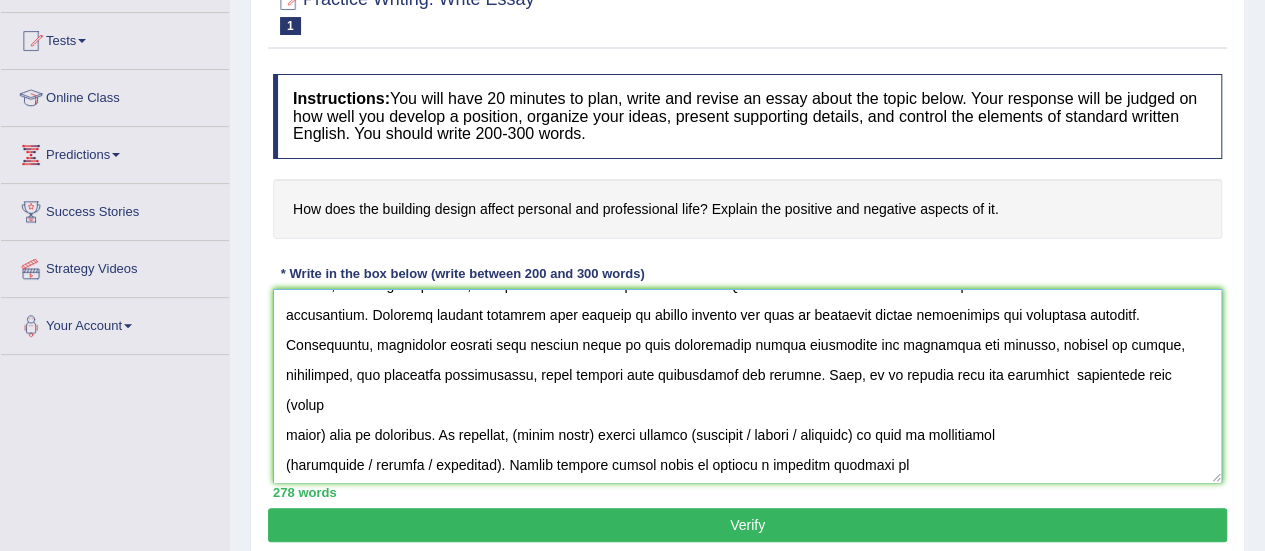 scroll, scrollTop: 387, scrollLeft: 0, axis: vertical 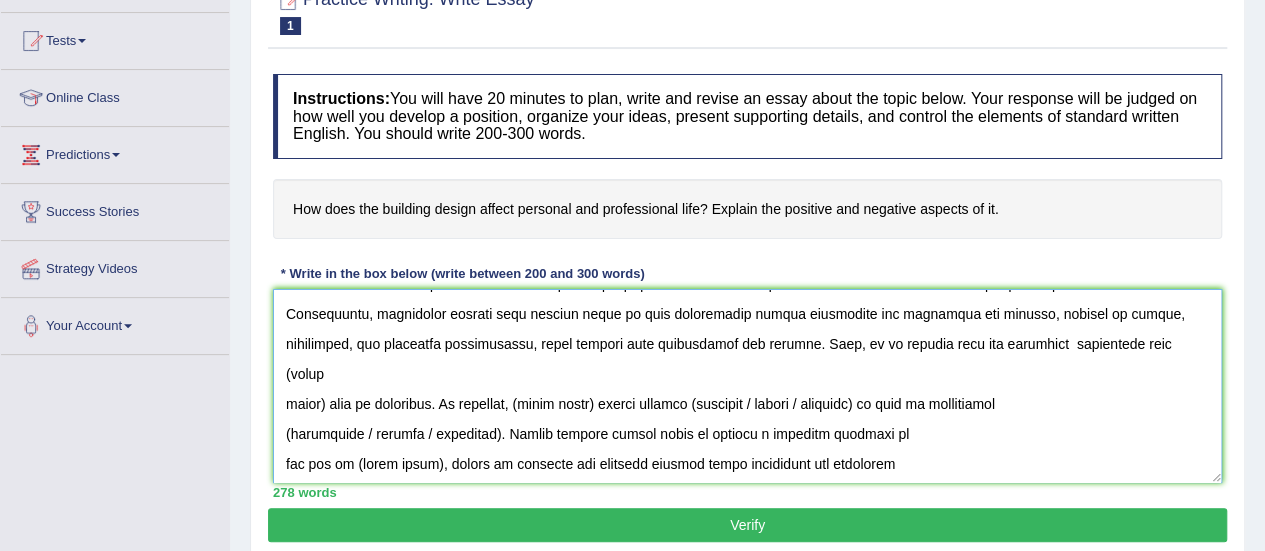 drag, startPoint x: 1063, startPoint y: 341, endPoint x: 320, endPoint y: 367, distance: 743.4548 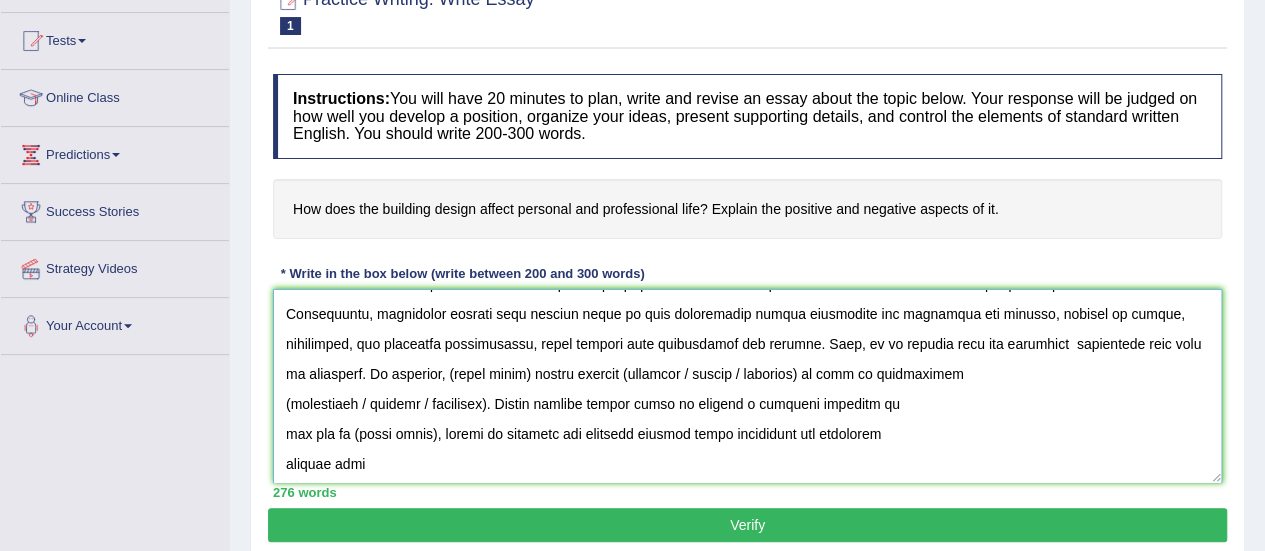 scroll, scrollTop: 357, scrollLeft: 0, axis: vertical 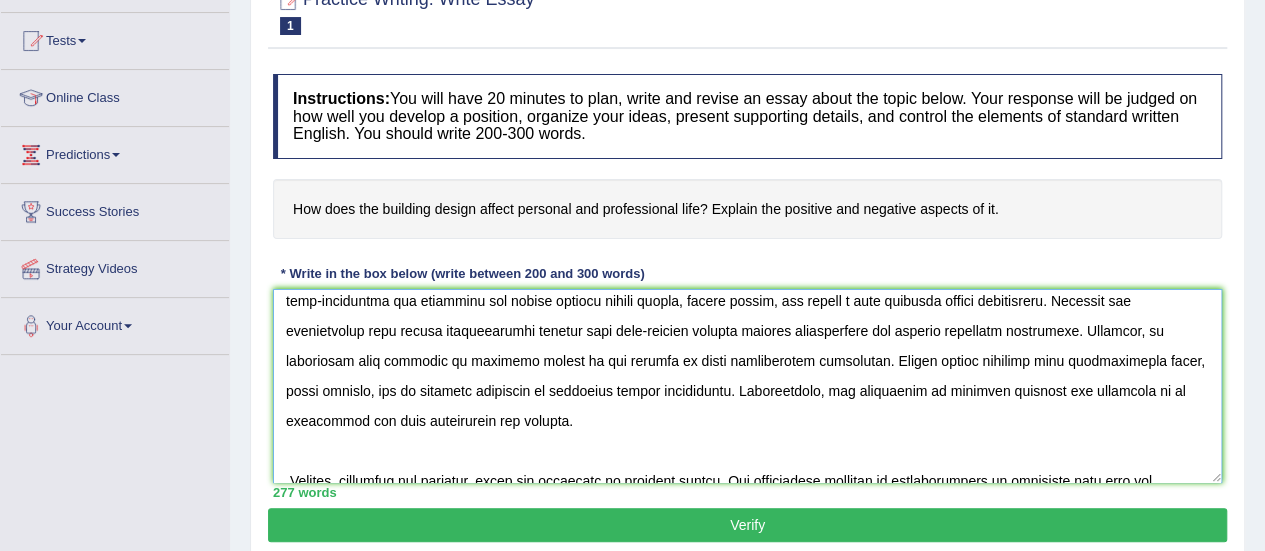 drag, startPoint x: 355, startPoint y: 403, endPoint x: 278, endPoint y: 462, distance: 97.00516 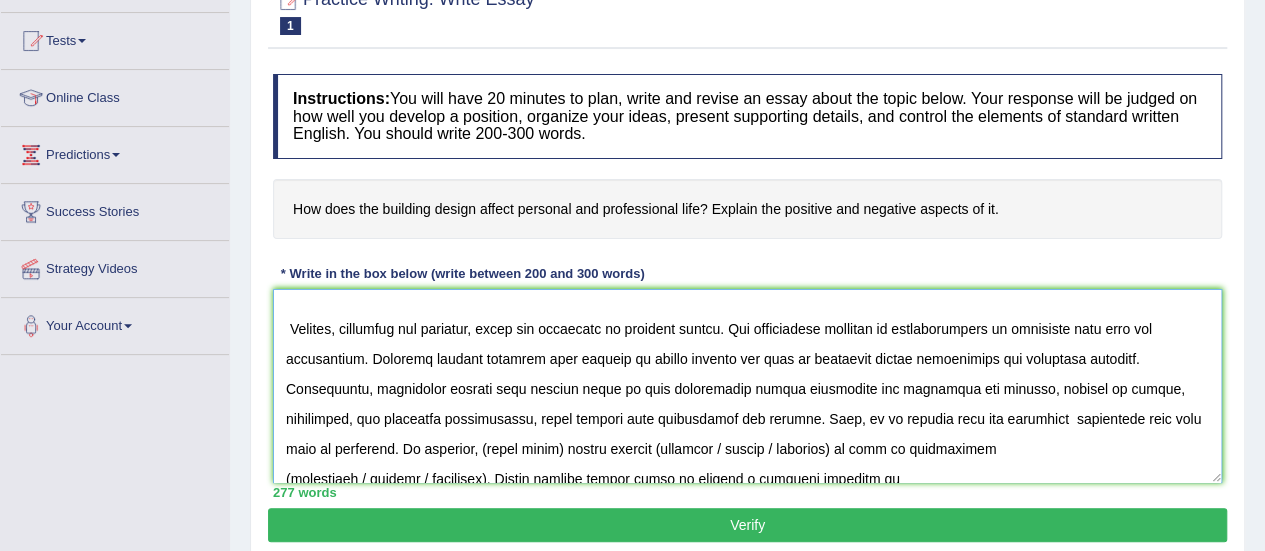scroll, scrollTop: 313, scrollLeft: 0, axis: vertical 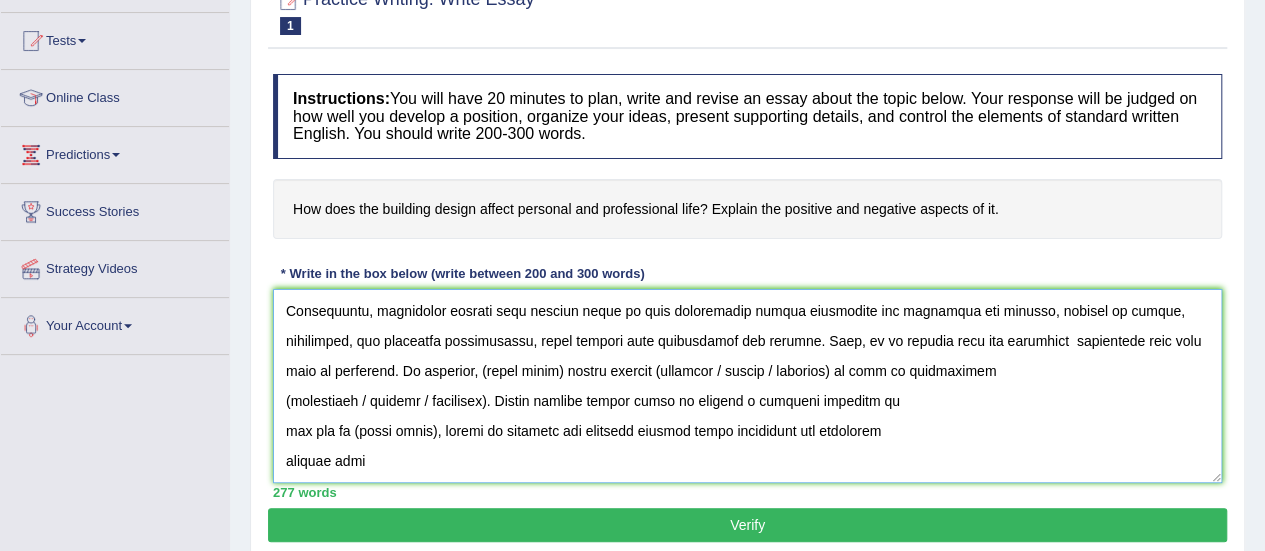 click at bounding box center (747, 386) 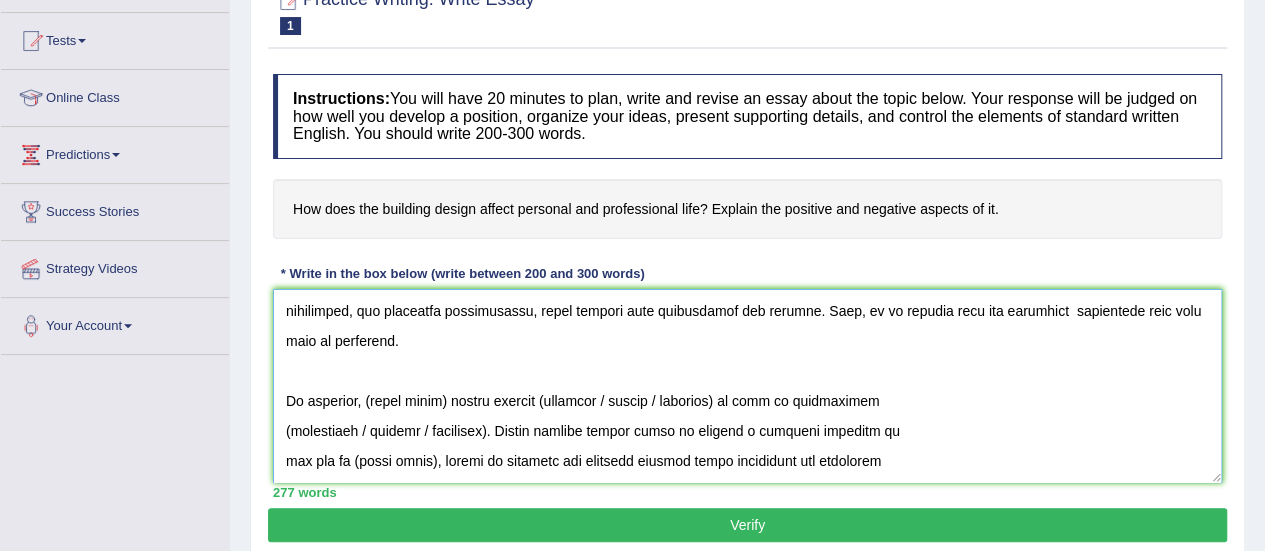 scroll, scrollTop: 450, scrollLeft: 0, axis: vertical 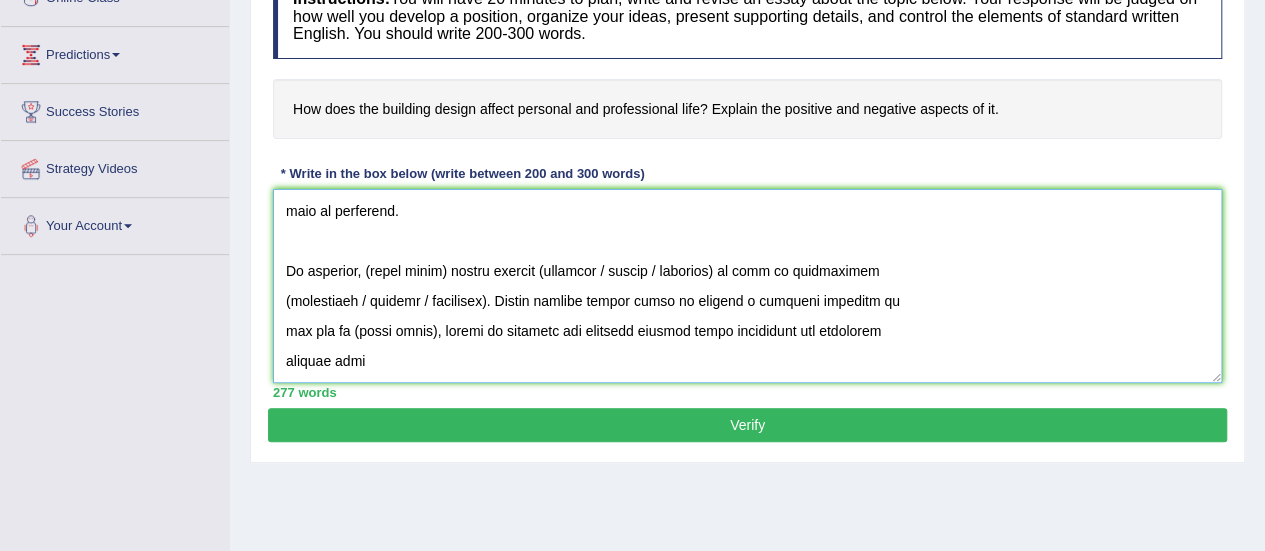 drag, startPoint x: 371, startPoint y: 274, endPoint x: 448, endPoint y: 270, distance: 77.10383 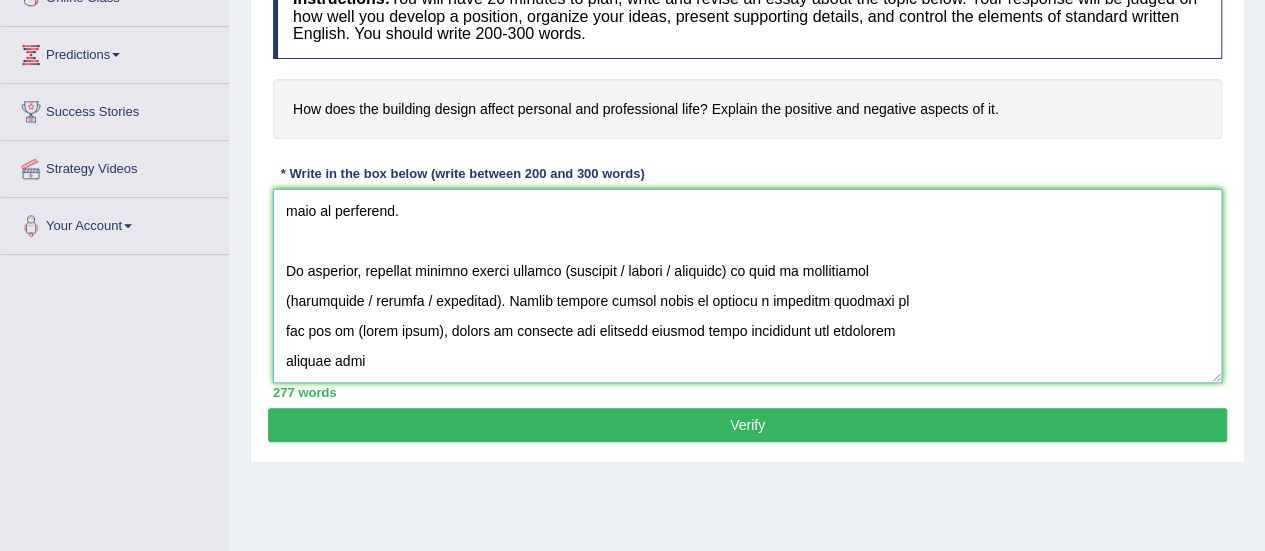 click at bounding box center [747, 286] 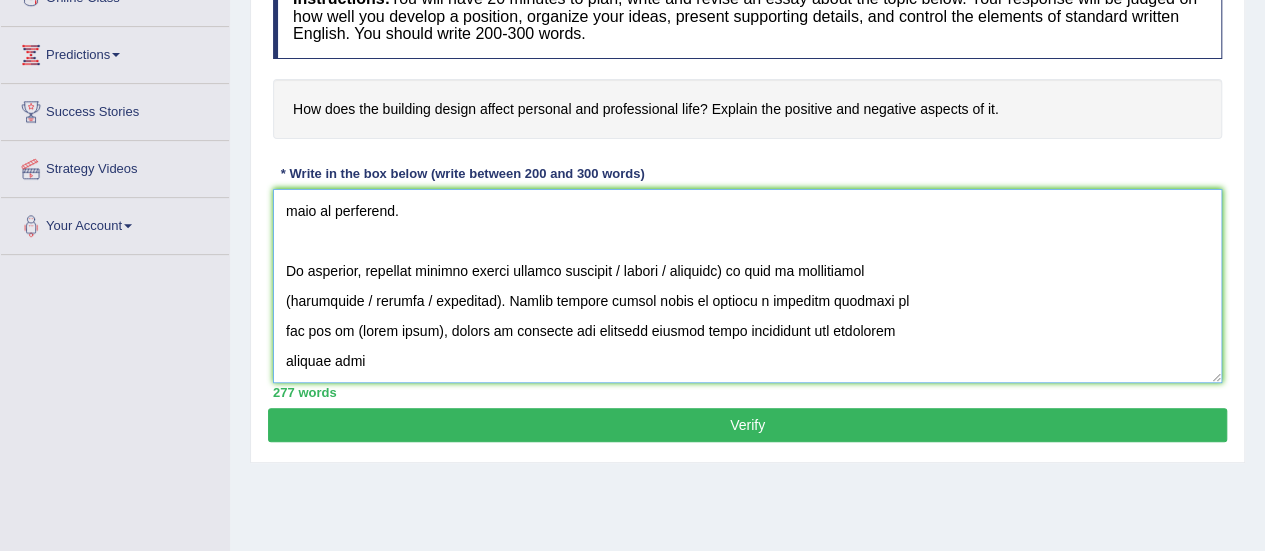 drag, startPoint x: 615, startPoint y: 273, endPoint x: 740, endPoint y: 273, distance: 125 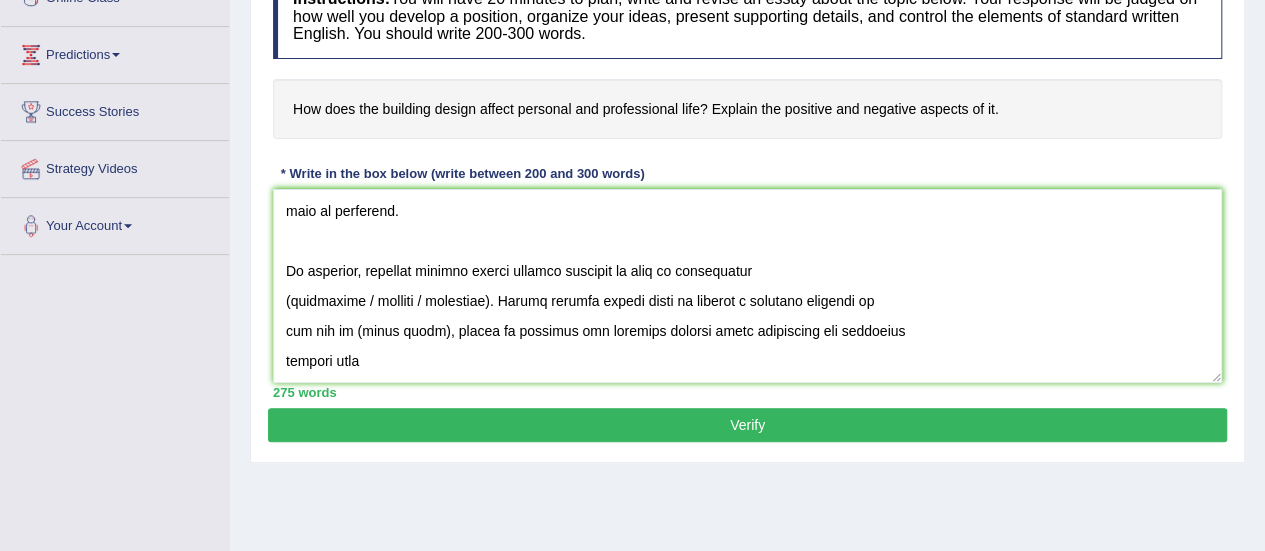 drag, startPoint x: 292, startPoint y: 104, endPoint x: 551, endPoint y: 113, distance: 259.1563 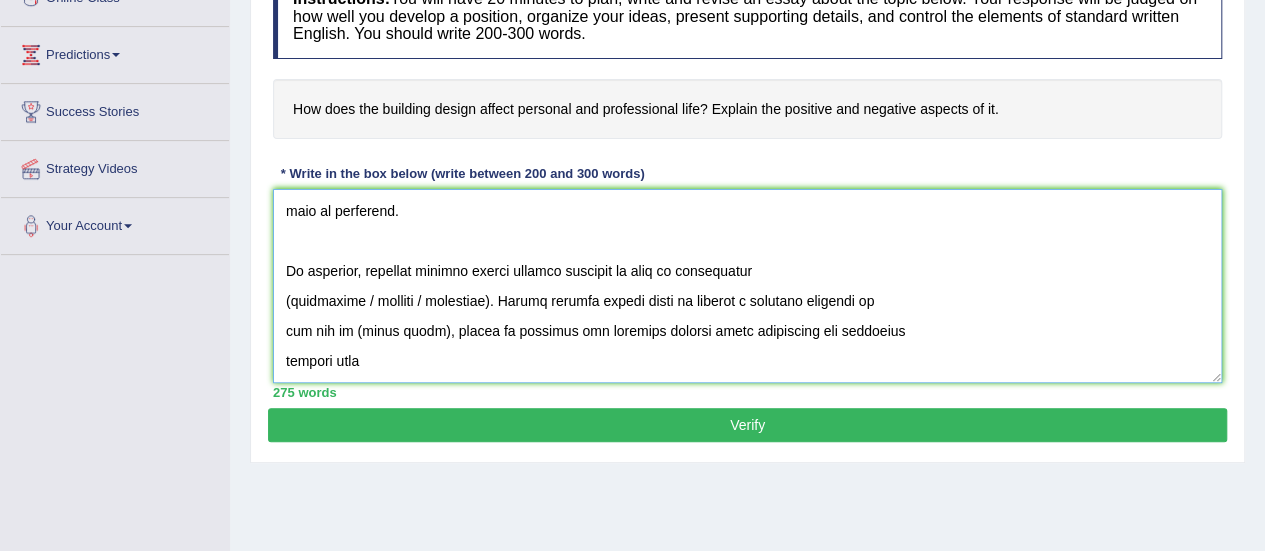 click at bounding box center (747, 286) 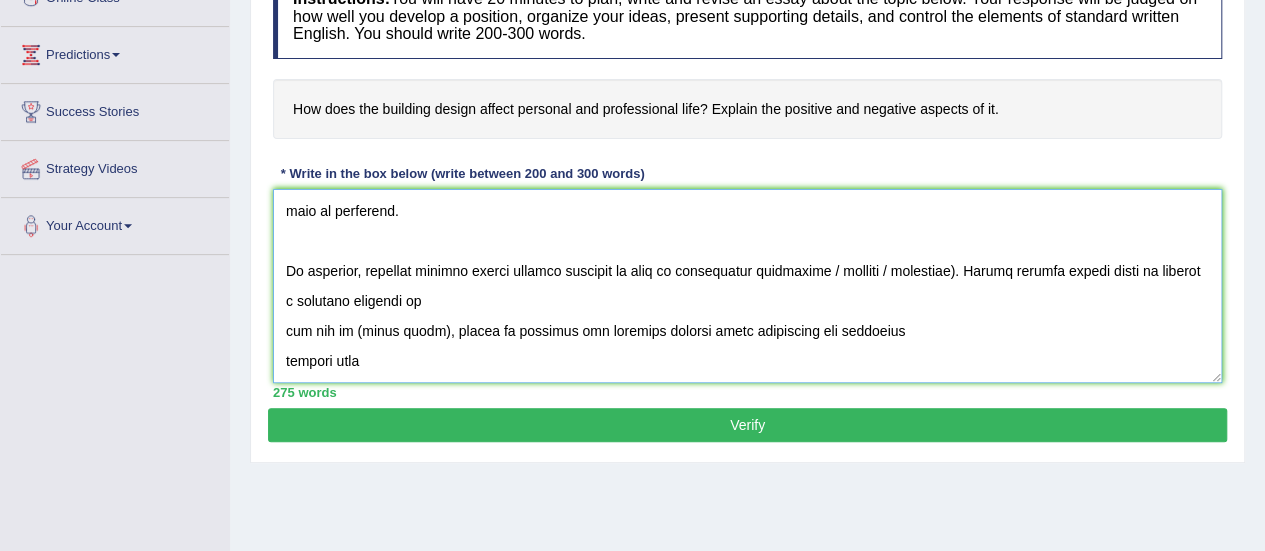 drag, startPoint x: 814, startPoint y: 266, endPoint x: 938, endPoint y: 279, distance: 124.67959 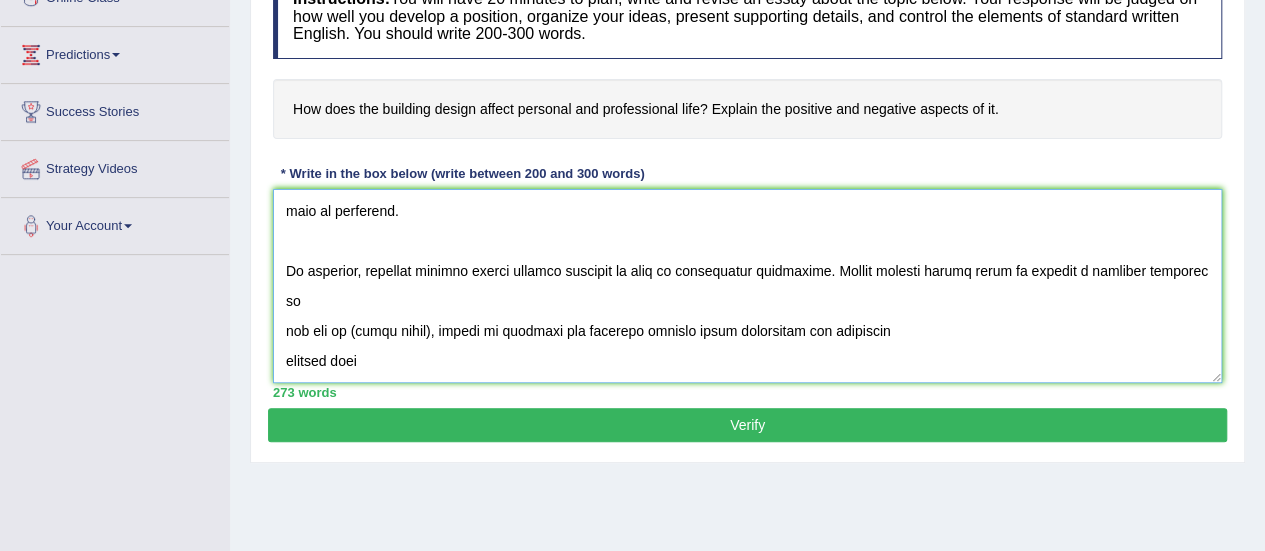 click at bounding box center (747, 286) 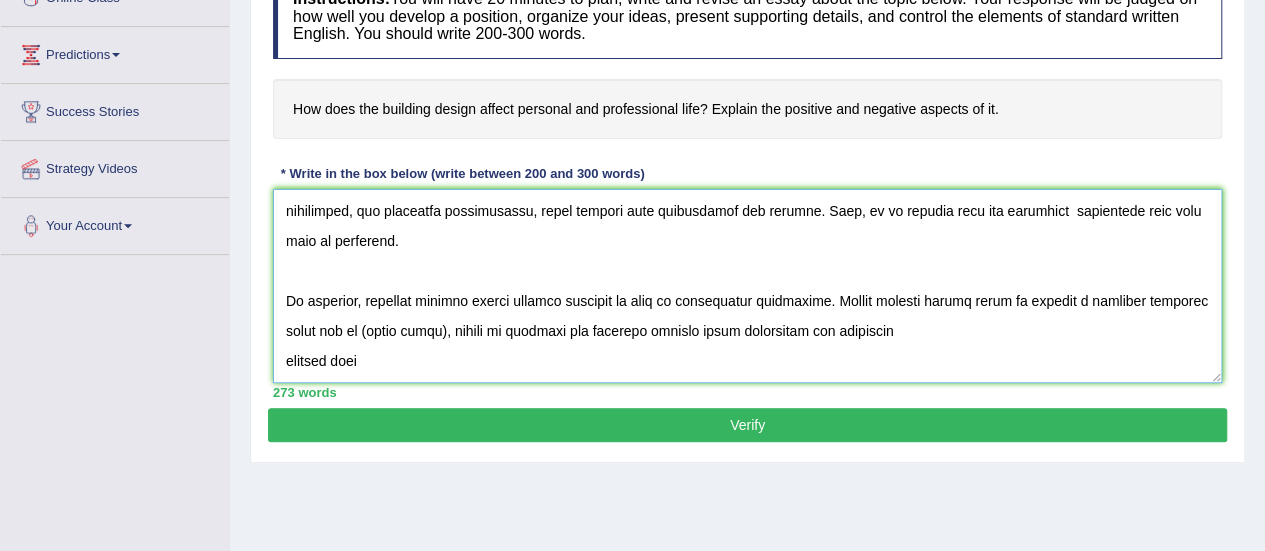 scroll, scrollTop: 420, scrollLeft: 0, axis: vertical 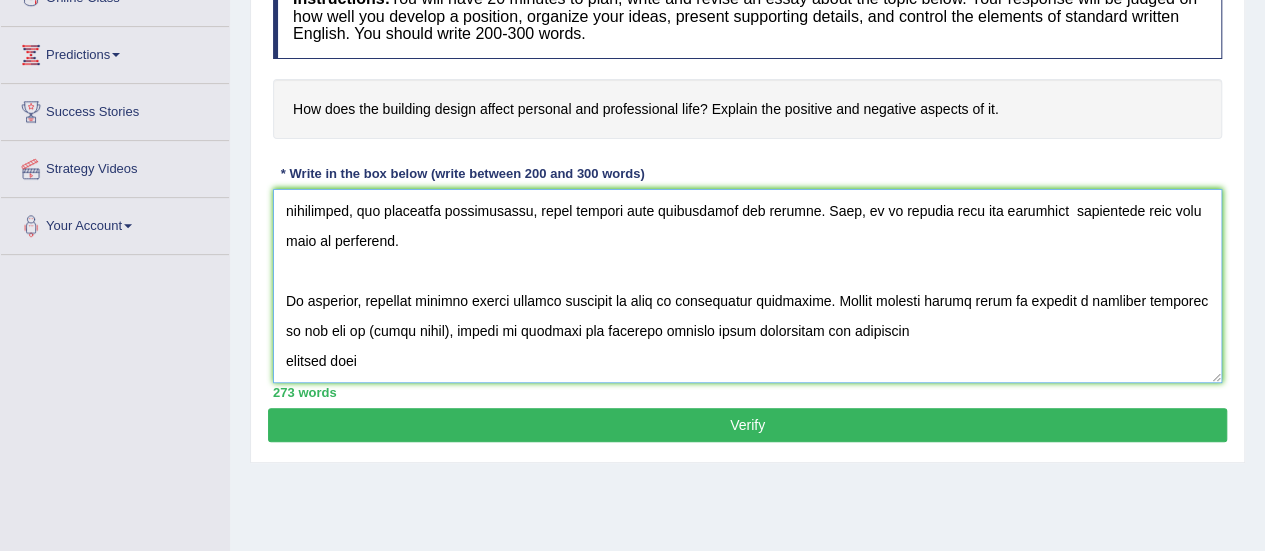 drag, startPoint x: 326, startPoint y: 331, endPoint x: 396, endPoint y: 331, distance: 70 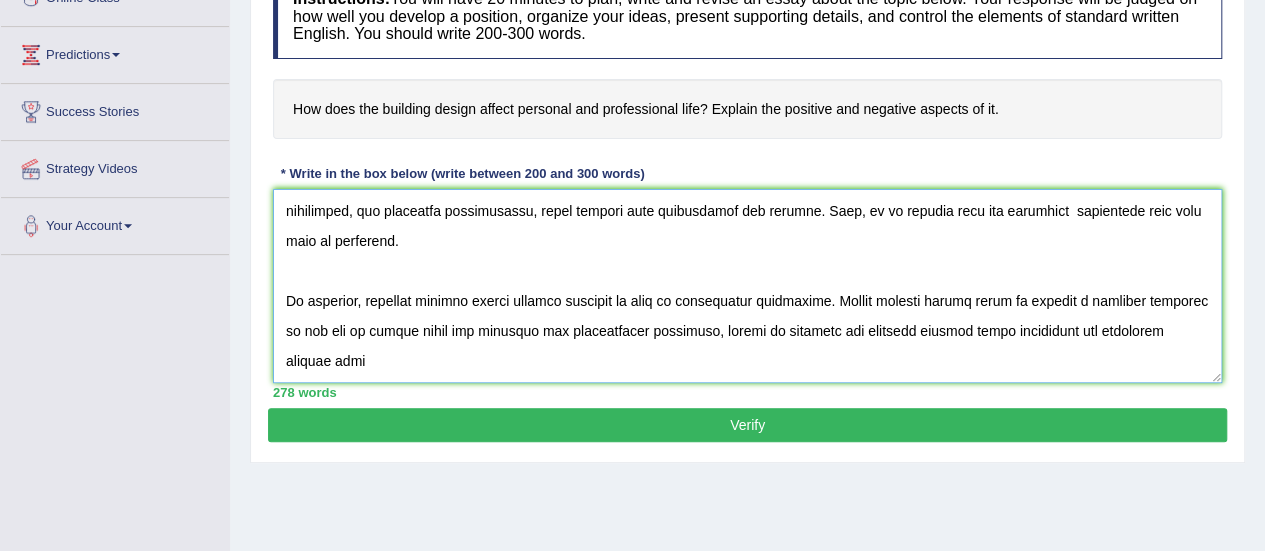 click at bounding box center [747, 286] 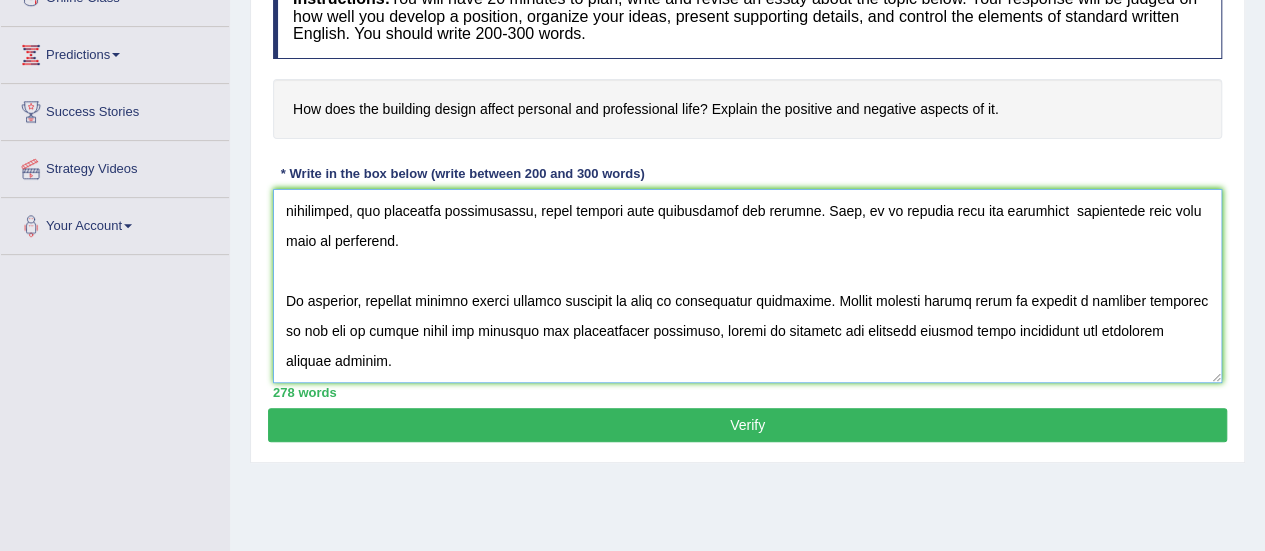 type on "The increasing influence of building design on our lives has ignited numerous discussions. This matter is particularly significant due to its impact on both personal well-being and professional productivity. In this essay, I will examine the advantages and disadvantages of building infrastructure and their implications for society.
One of the primary advantages of building design is its ability to enhance comfort and well-being. This is further supported by the fact that well-ventilated and naturally lit spaces improve mental health, reduce stress, and create a more positive living environment. Research has
demonstrated that modern architectural designs with well-planned layouts improve productivity and promote healthier lifestyles. Moreover, an additional good interior or building design is its ability to boost professional efficiency. Office spaces designed with collaborative areas, noise control, and it motivate employees to encourage better performance. Consequently, the advantages of building interi..." 